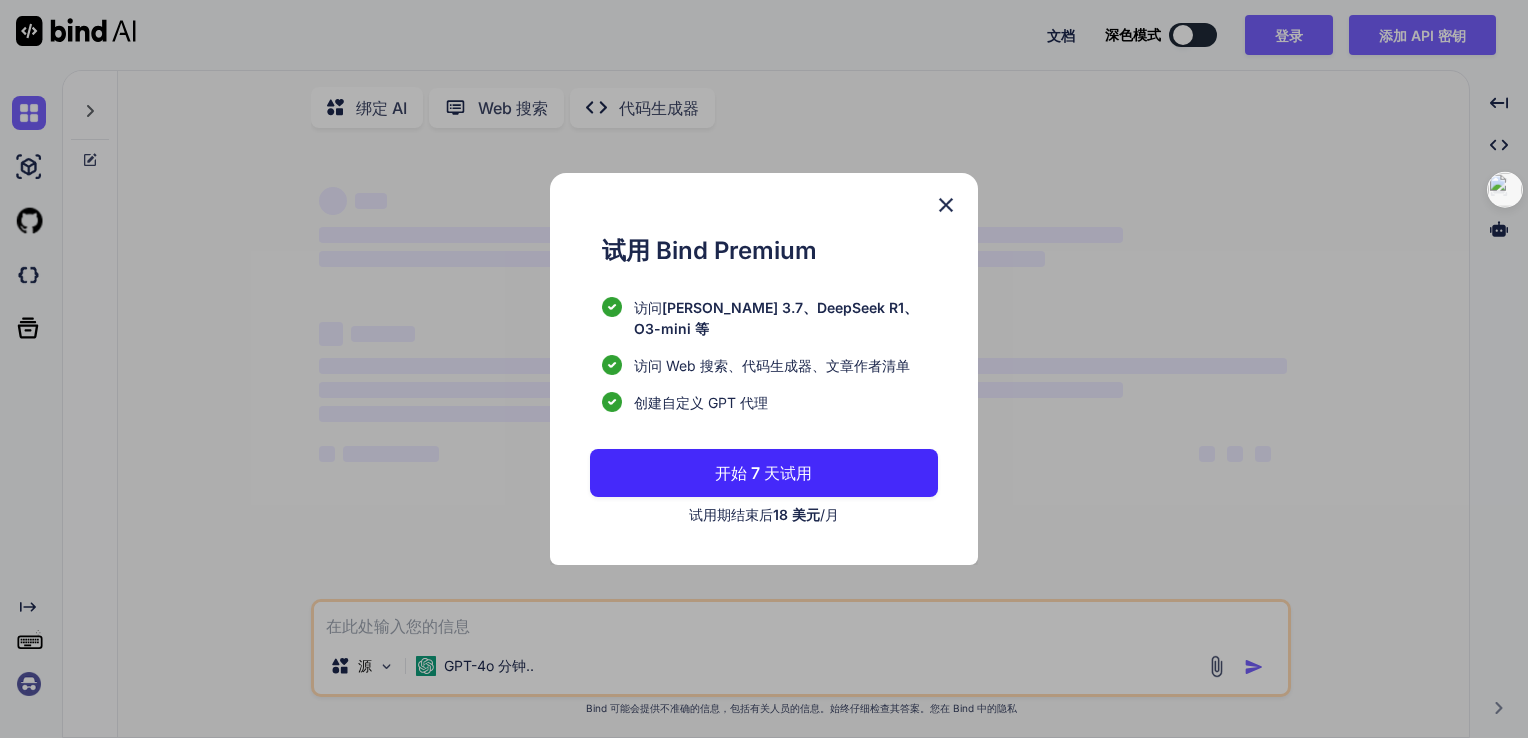 scroll, scrollTop: 0, scrollLeft: 0, axis: both 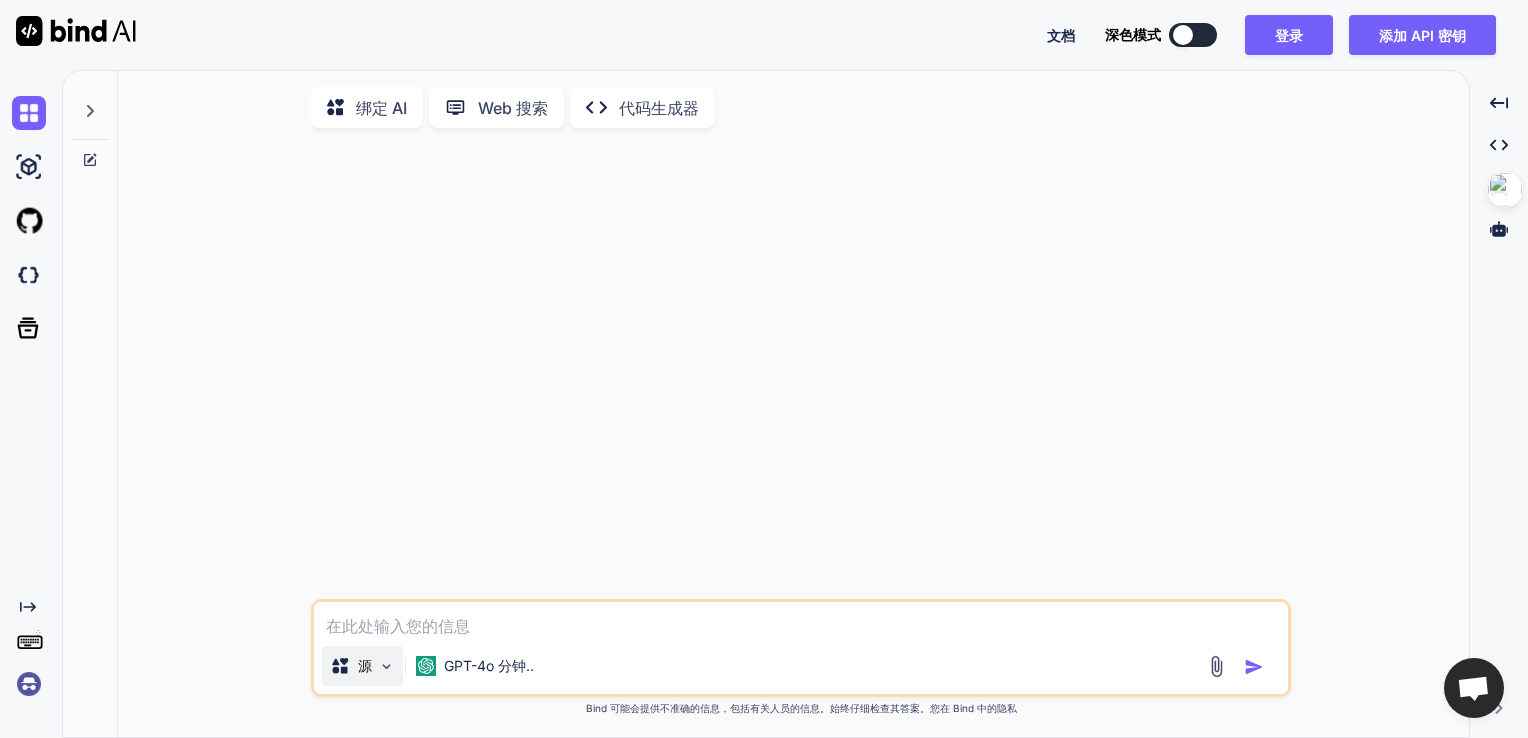 click at bounding box center (386, 666) 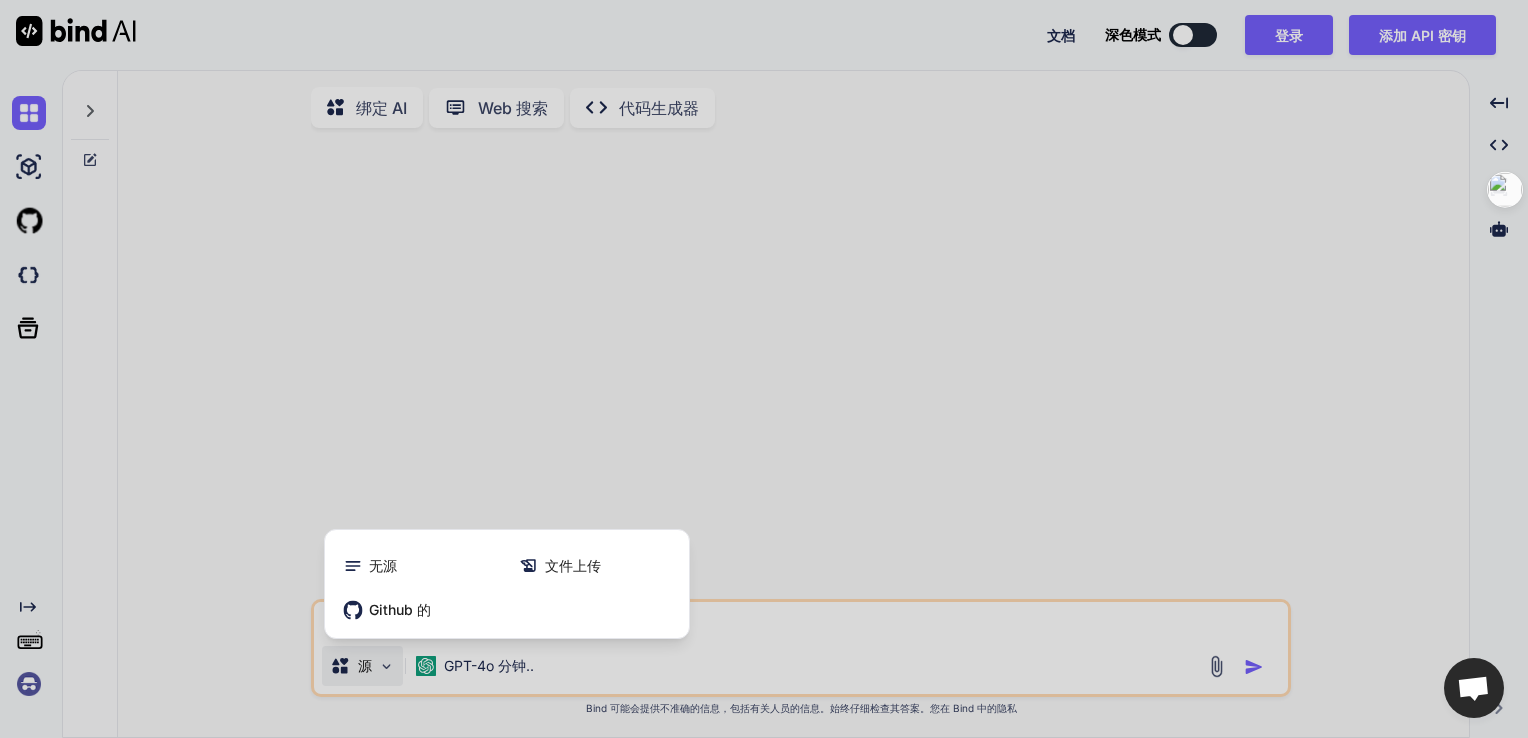 click at bounding box center (764, 369) 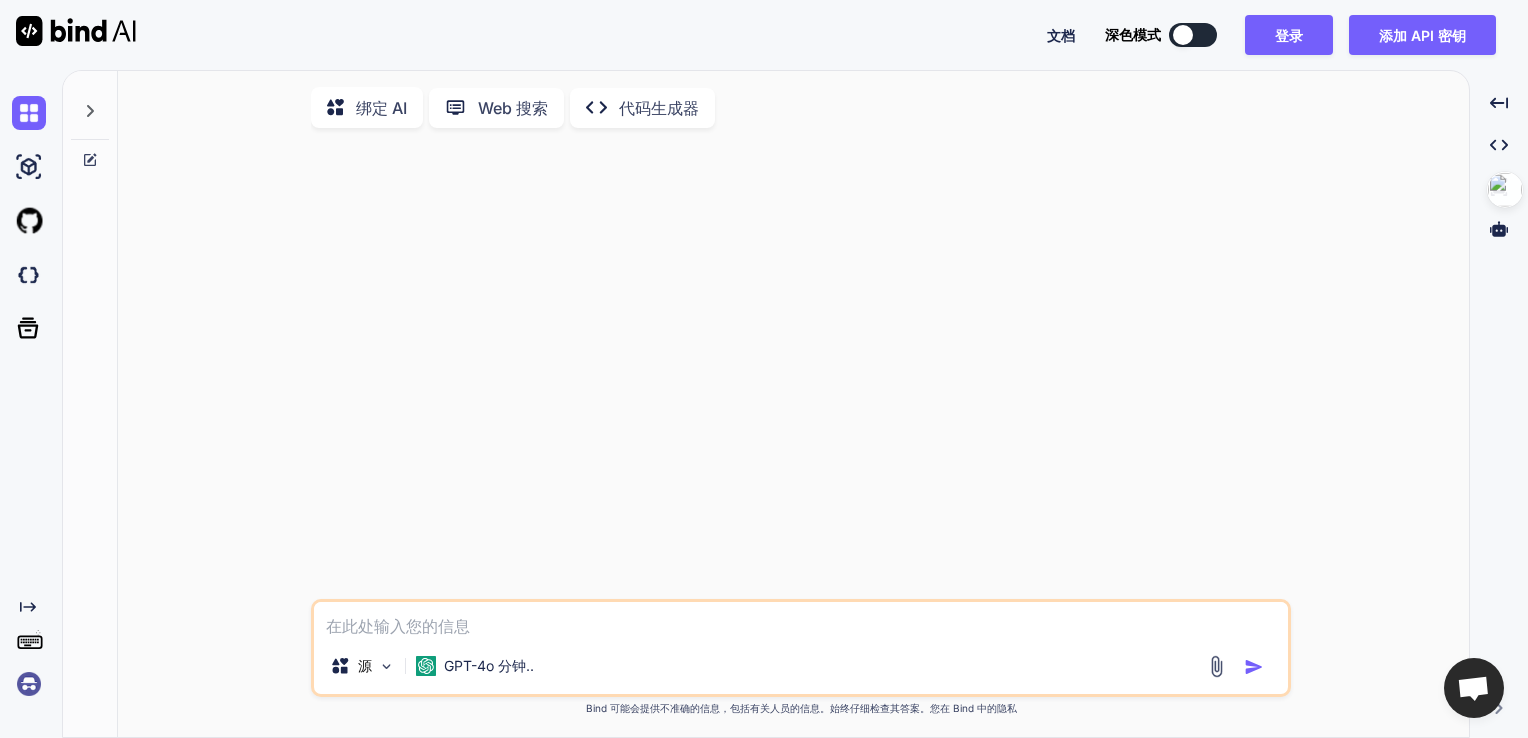 click at bounding box center (803, 371) 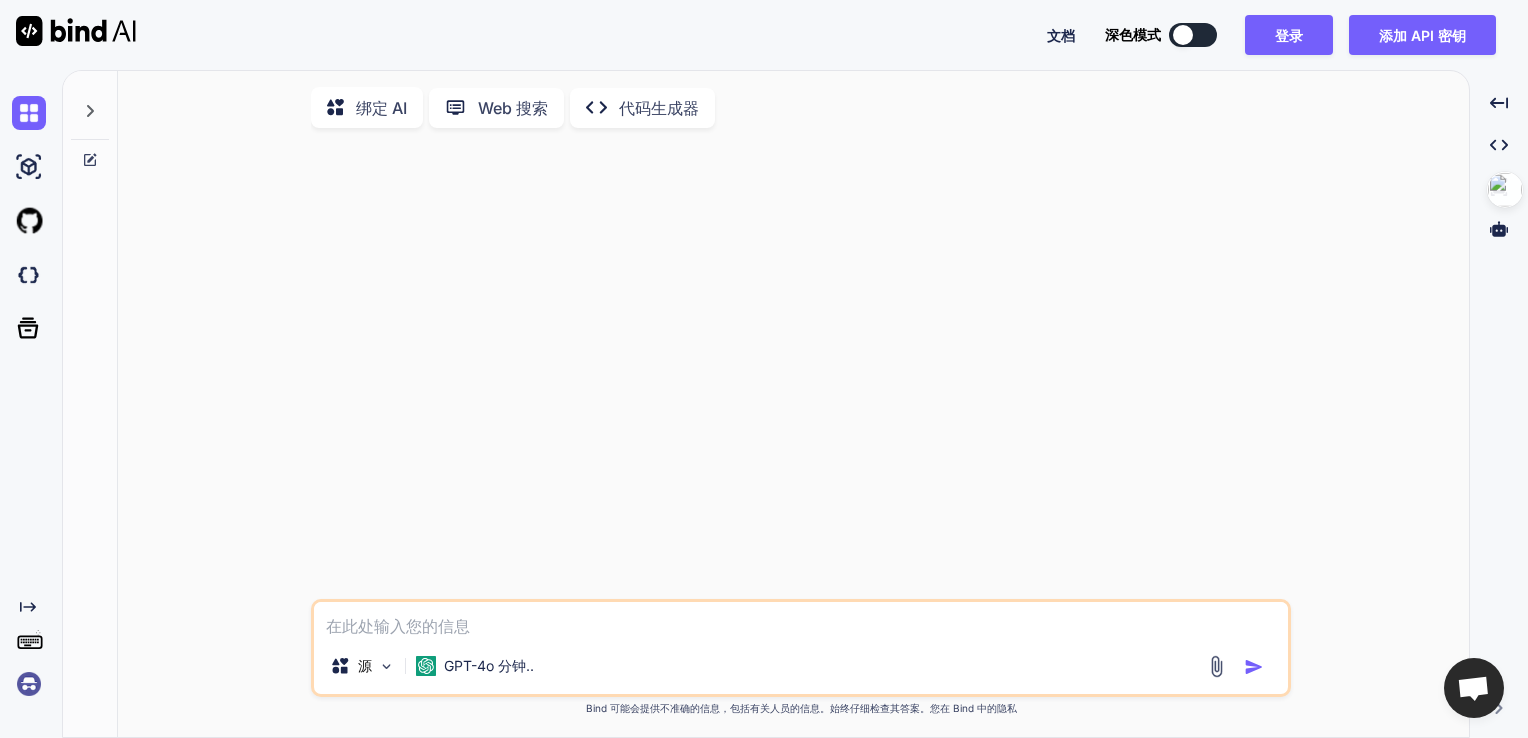 type on "x" 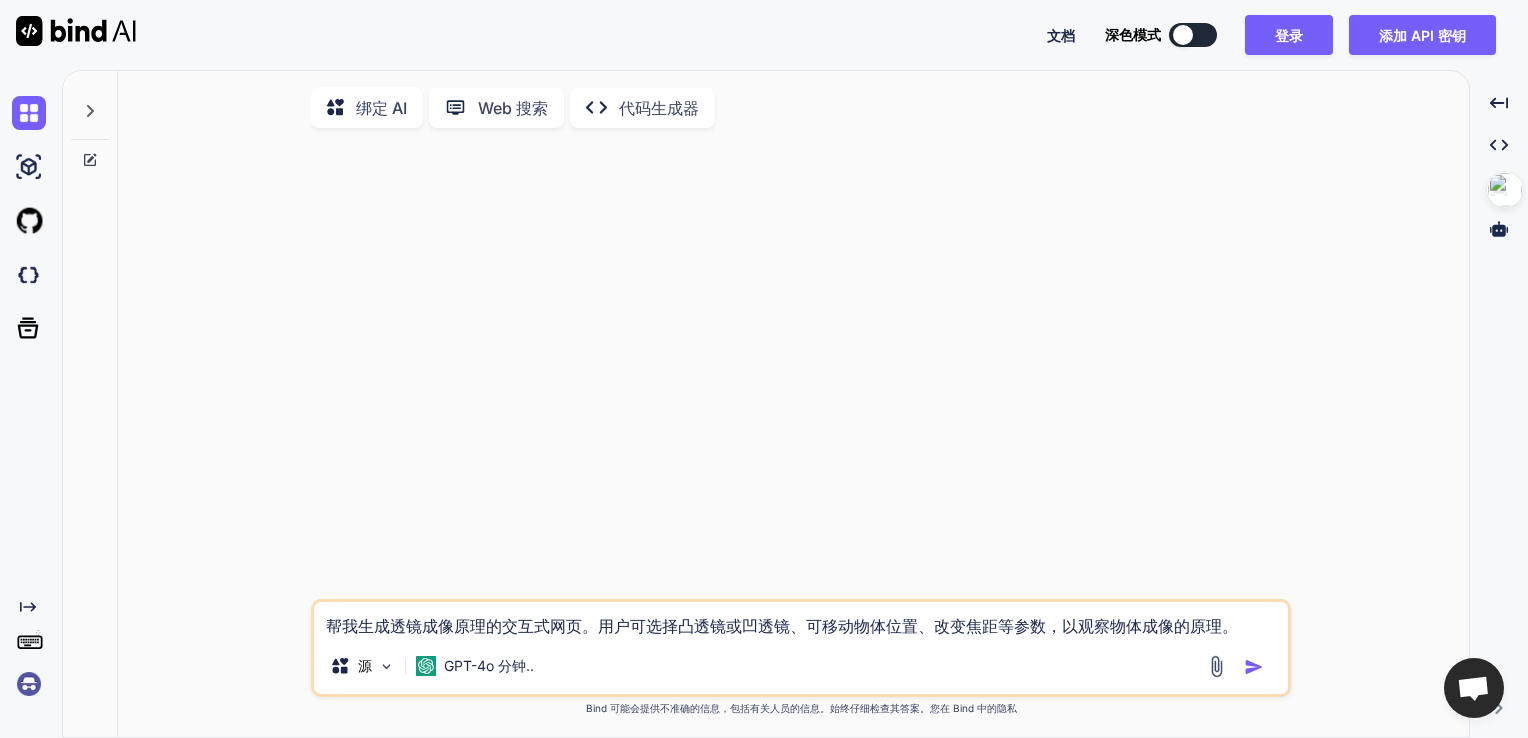 type on "帮我生成透镜成像原理的交互式网页。用户可选择凸透镜或凹透镜、可移动物体位置、改变焦距等参数，以观察物体成像的原理。" 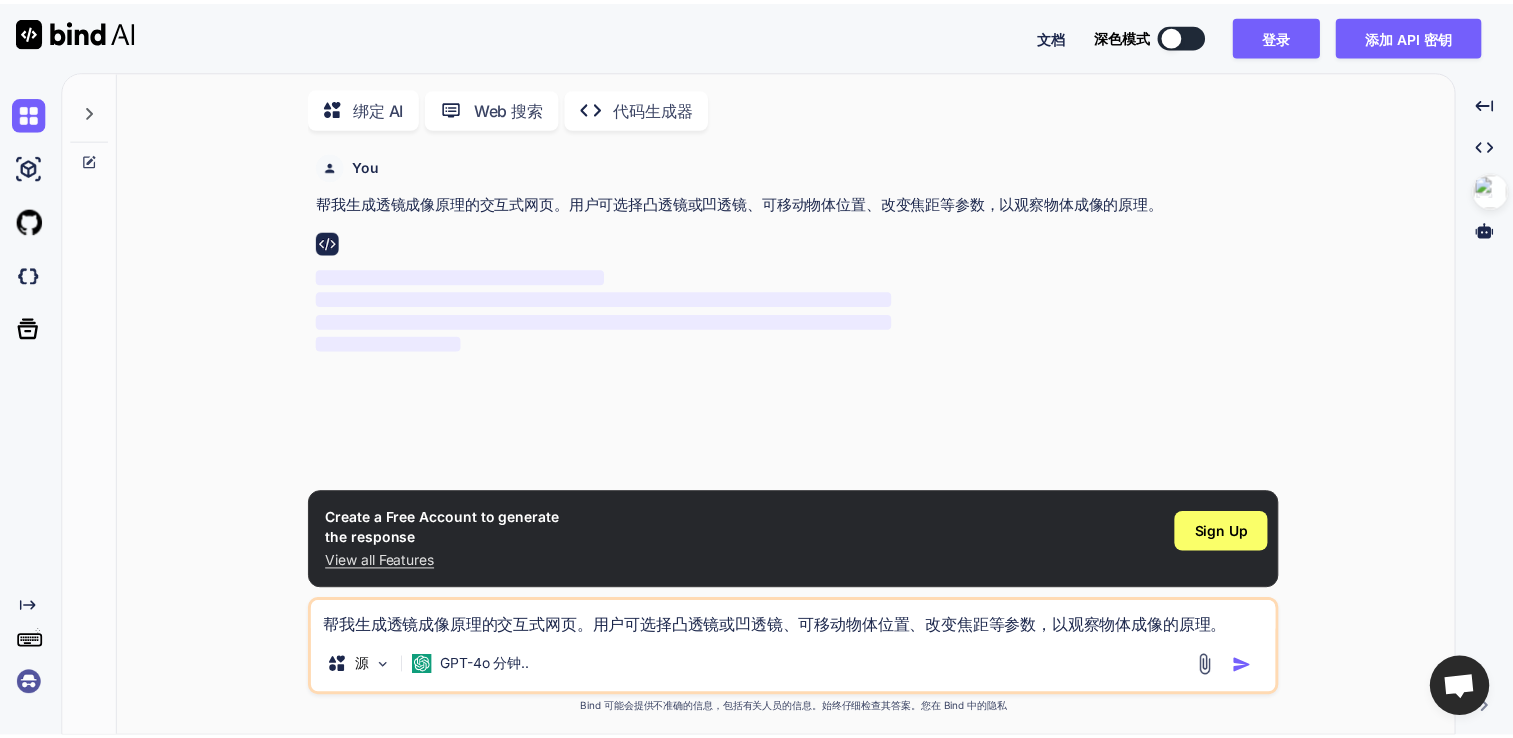 scroll, scrollTop: 7, scrollLeft: 0, axis: vertical 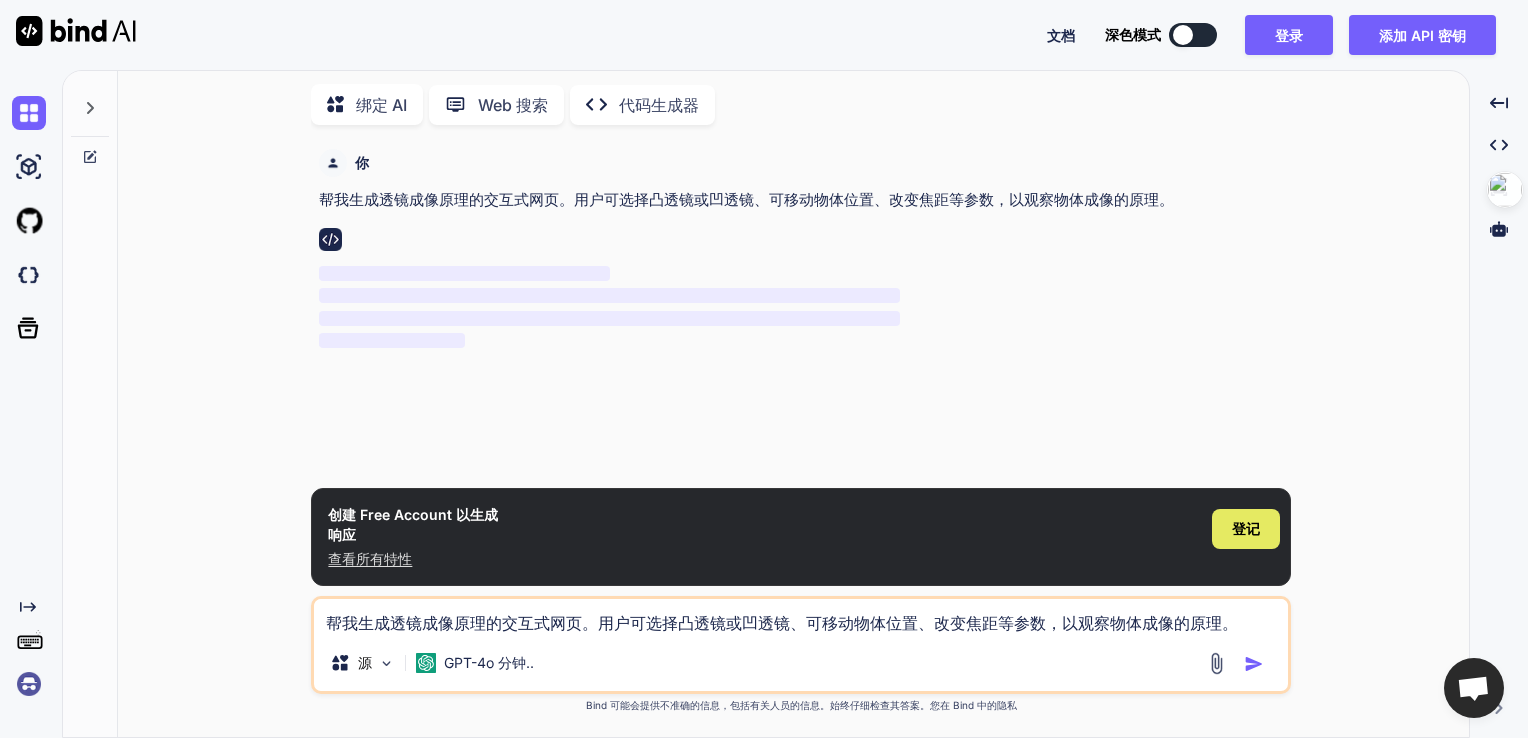 click on "登记" at bounding box center [1246, 529] 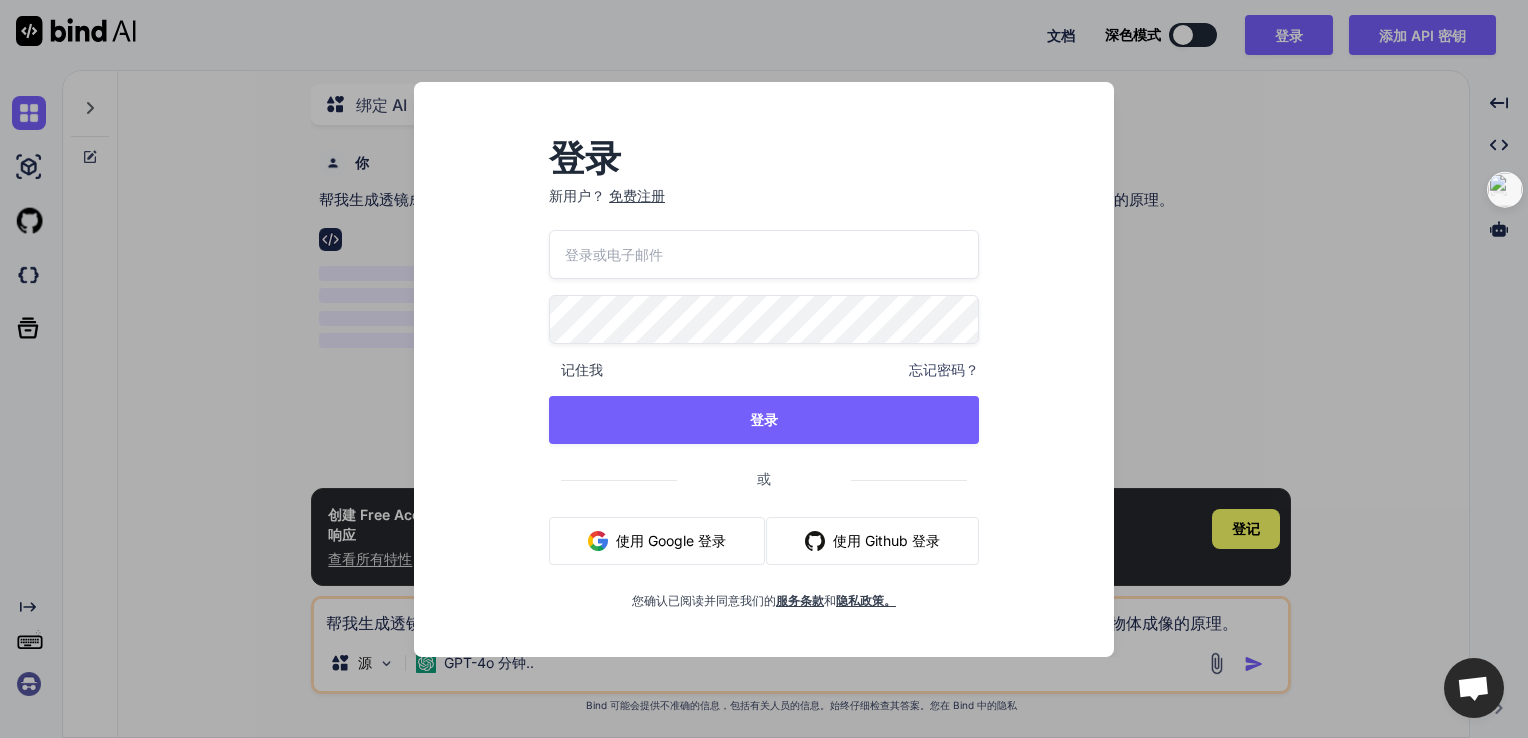 click on "使用 Google 登录" at bounding box center (671, 540) 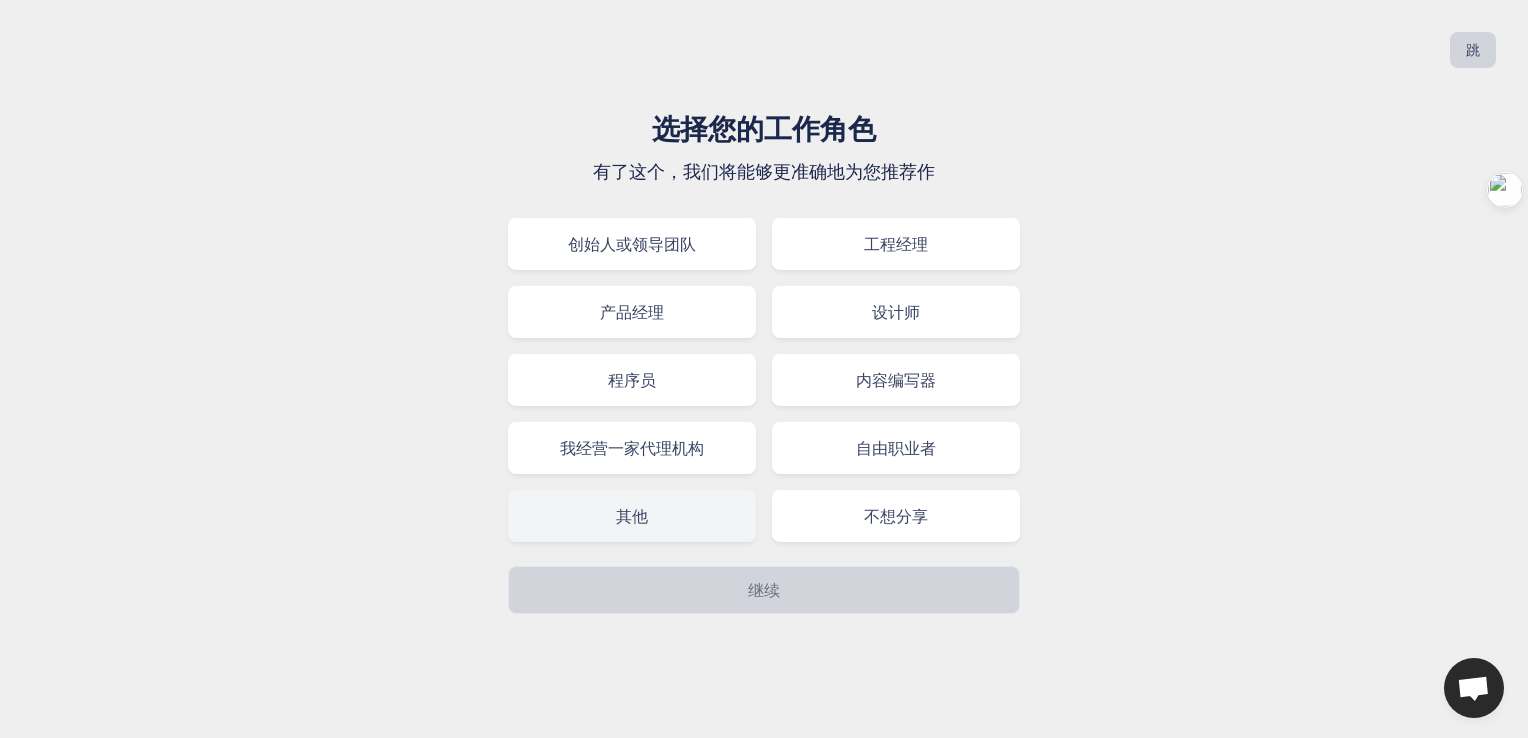 click on "其他" at bounding box center [632, 516] 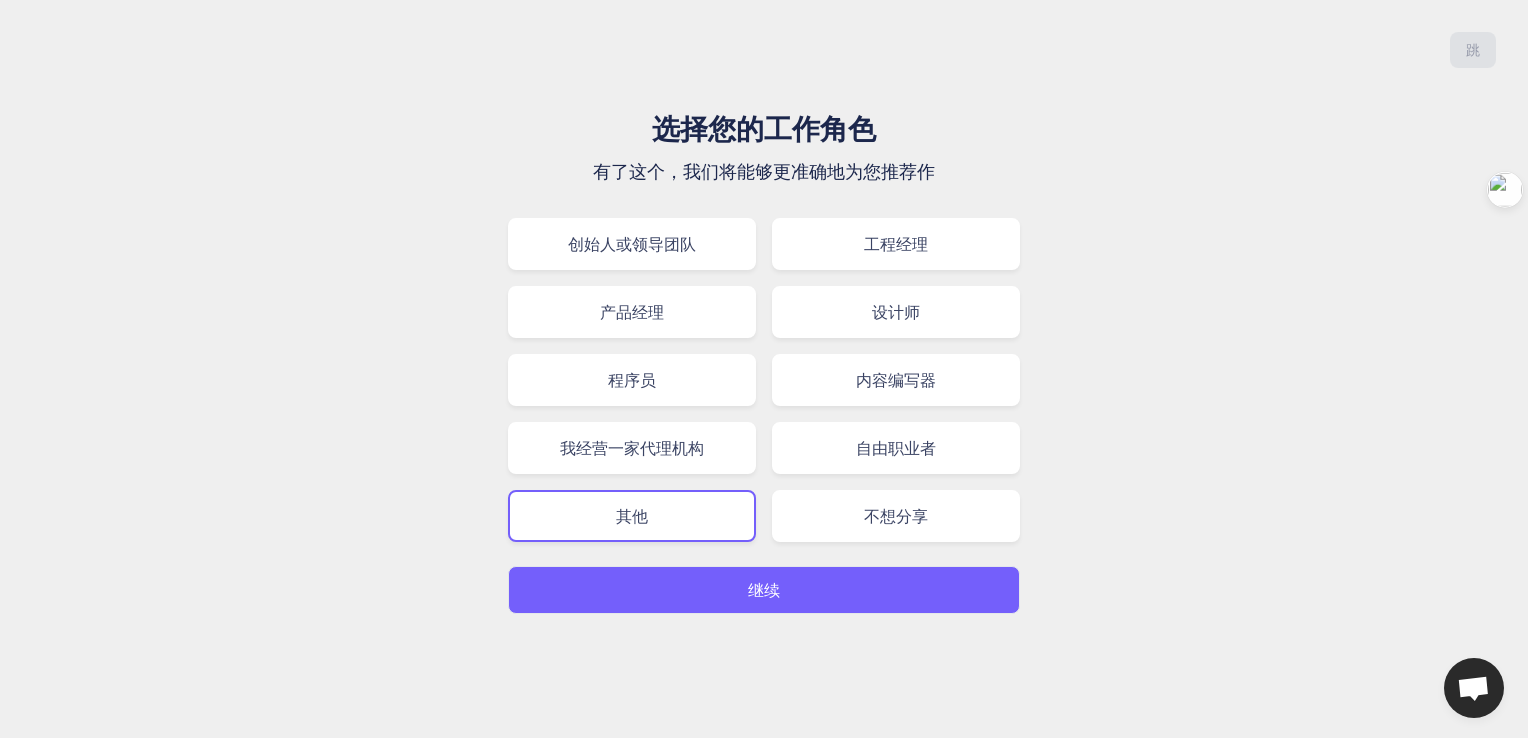 click on "继续" at bounding box center [764, 590] 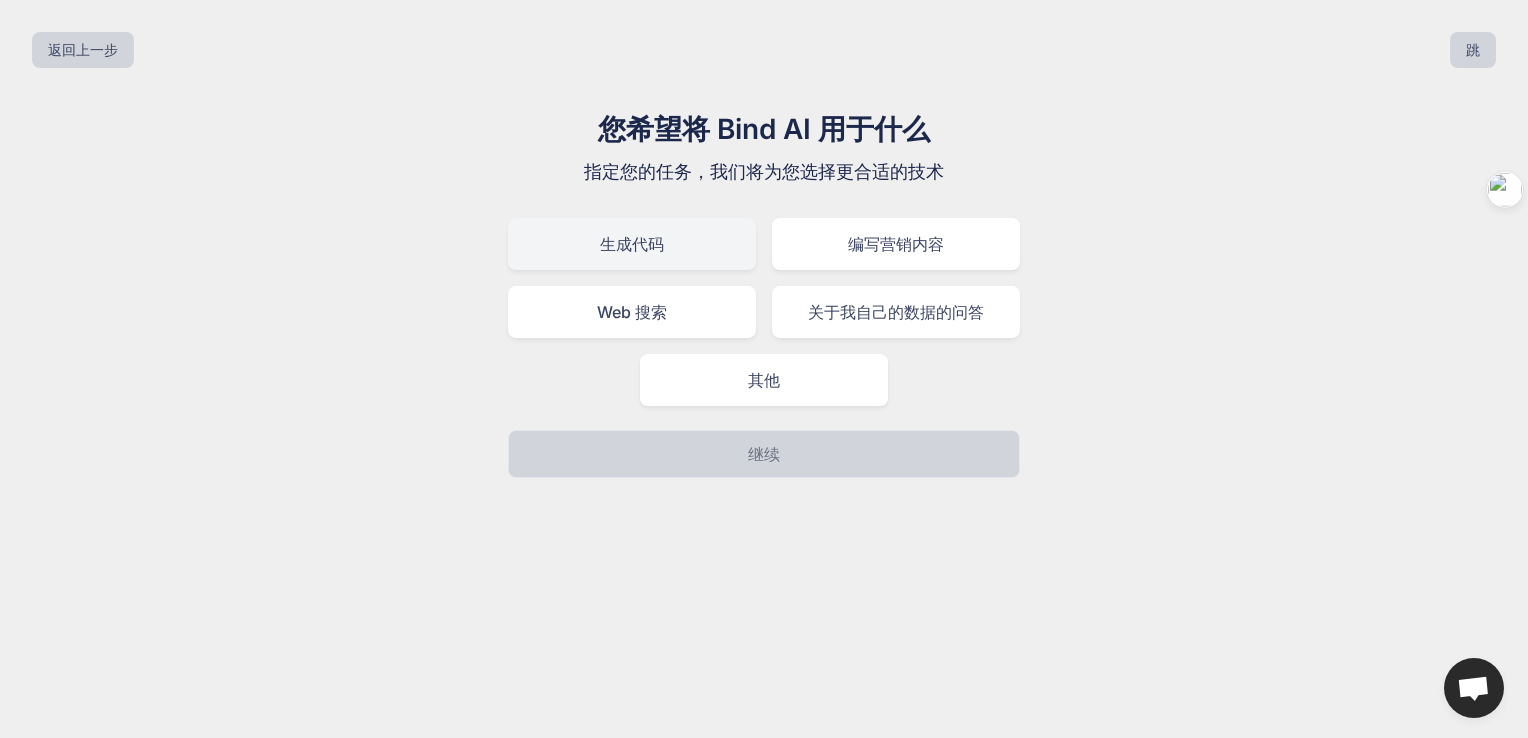 click on "生成代码" at bounding box center [632, 244] 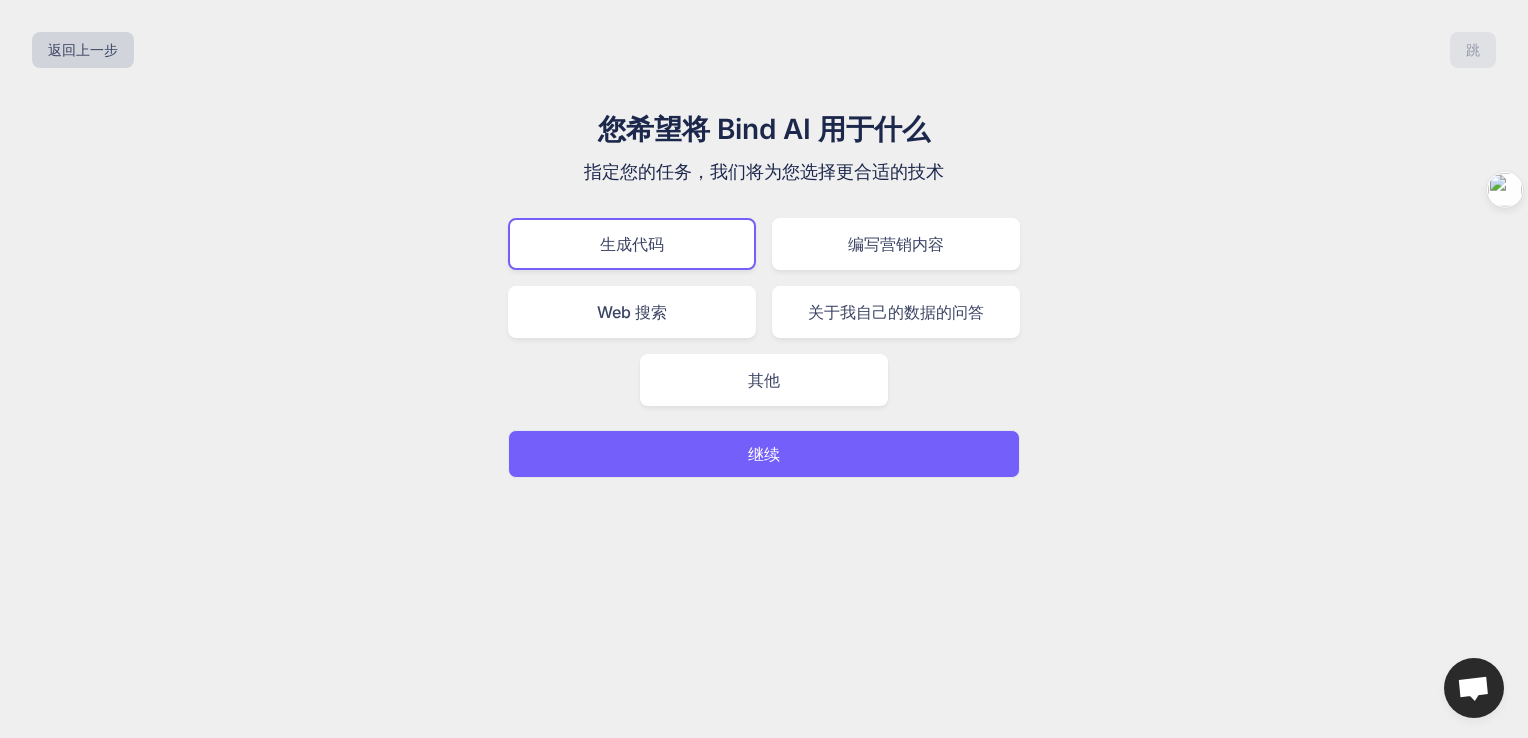 click on "继续" at bounding box center (764, 454) 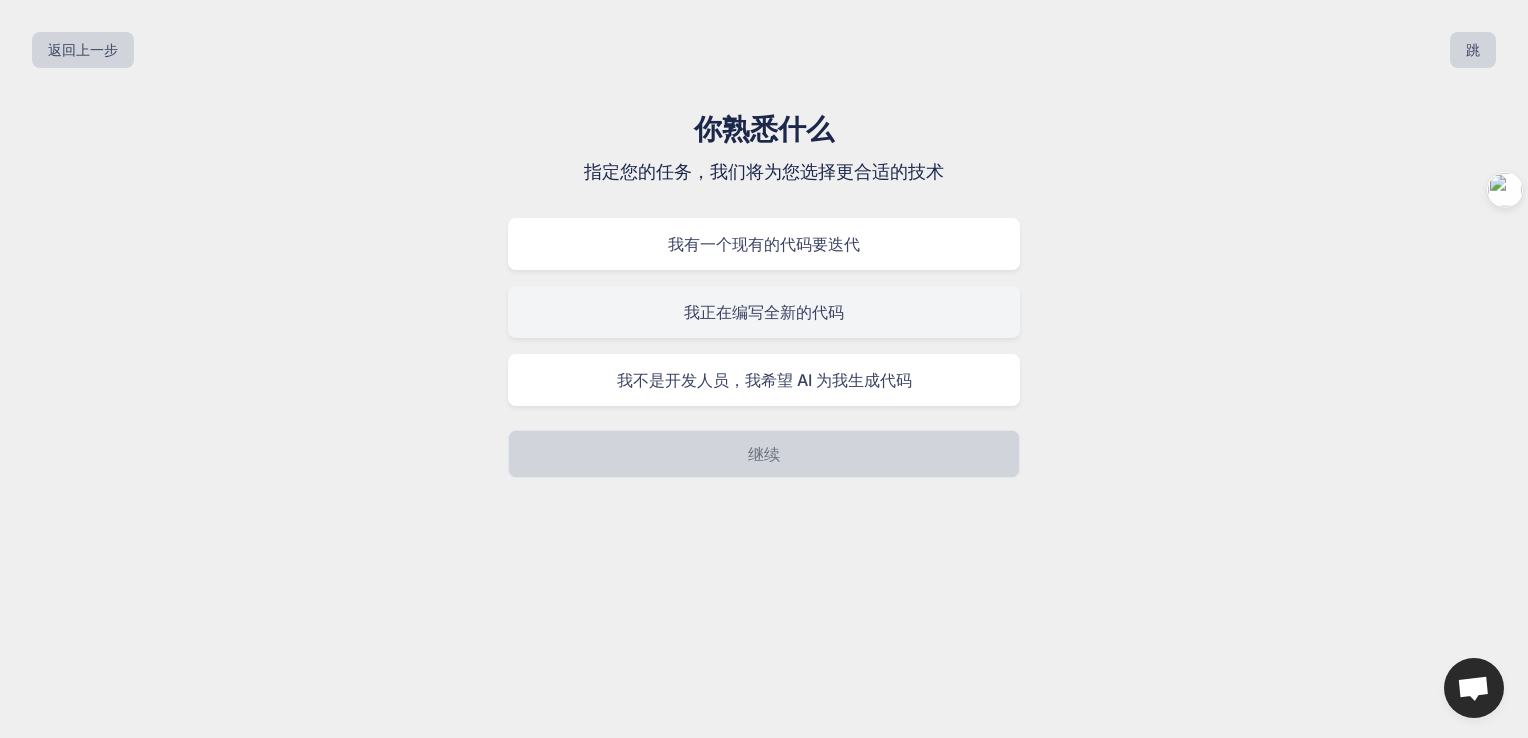 click on "我正在编写全新的代码" at bounding box center (764, 312) 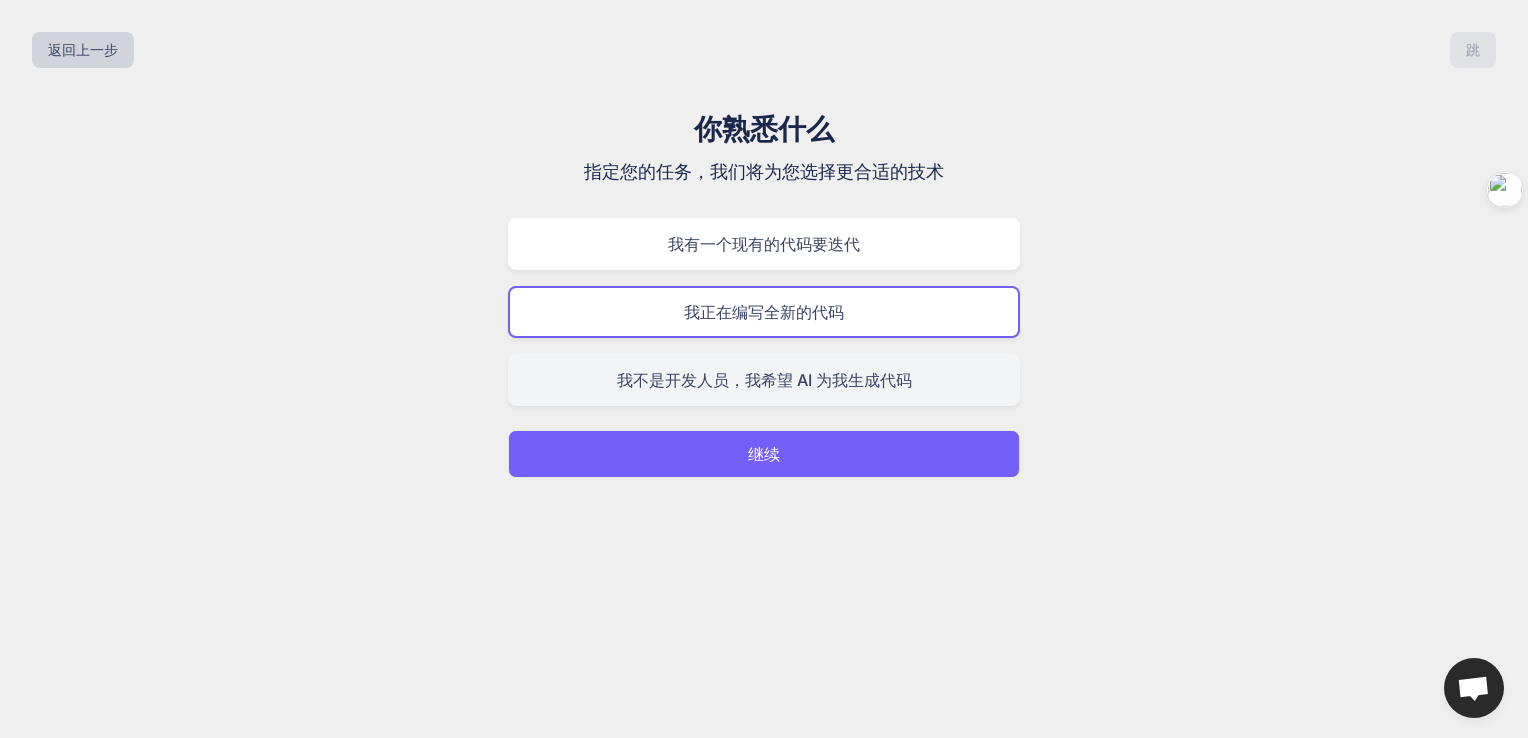 click on "我不是开发人员，我希望 AI 为我生成代码" at bounding box center (764, 380) 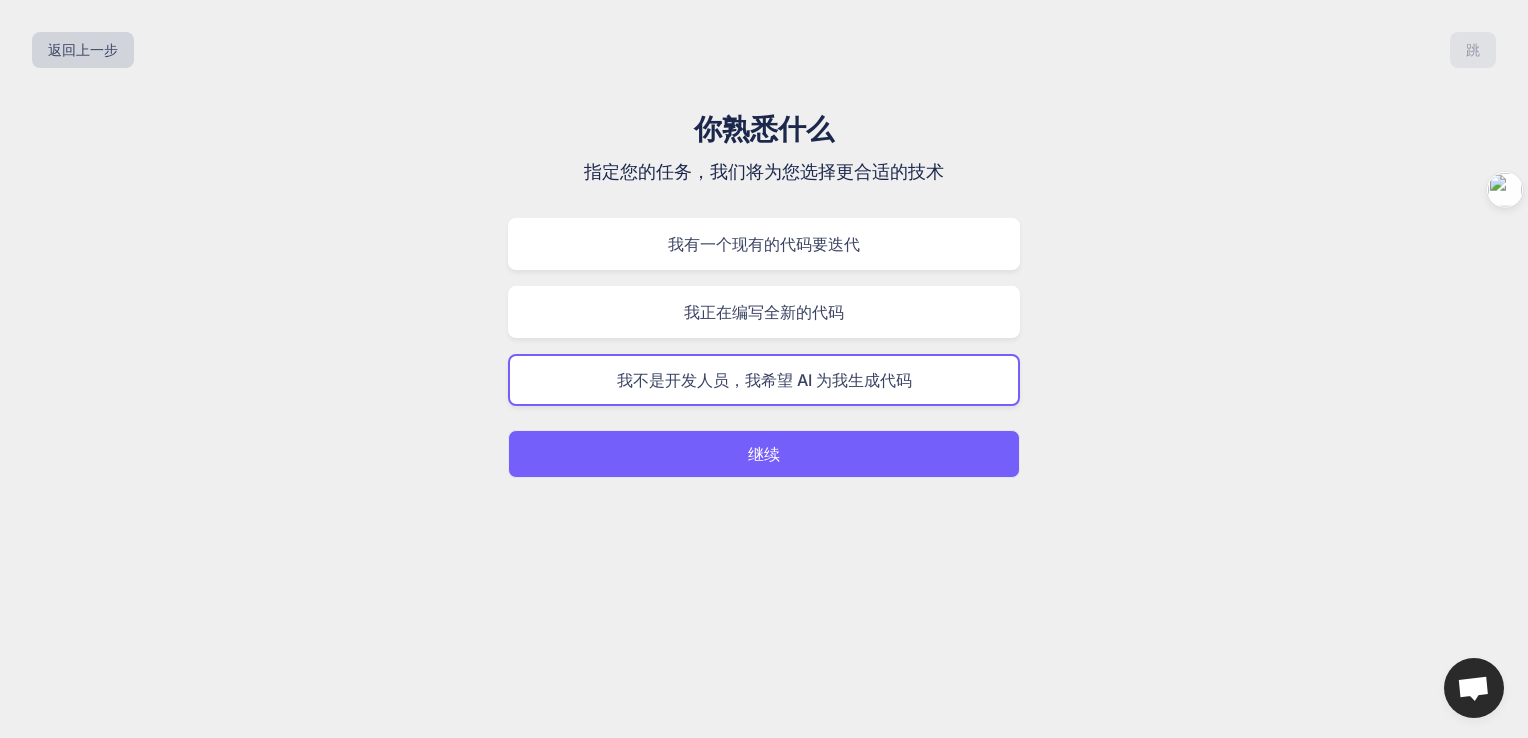 click on "继续" at bounding box center [764, 454] 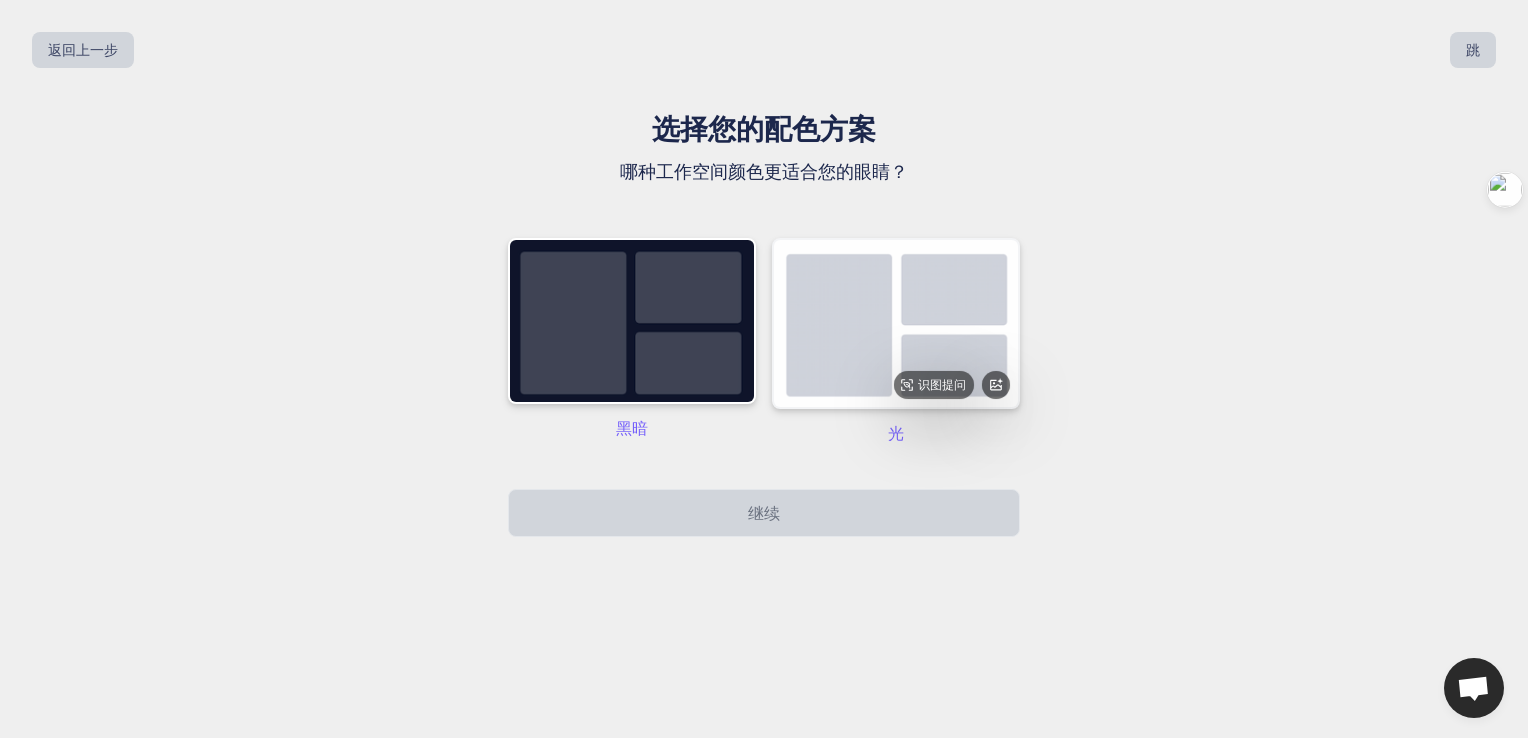click at bounding box center (896, 323) 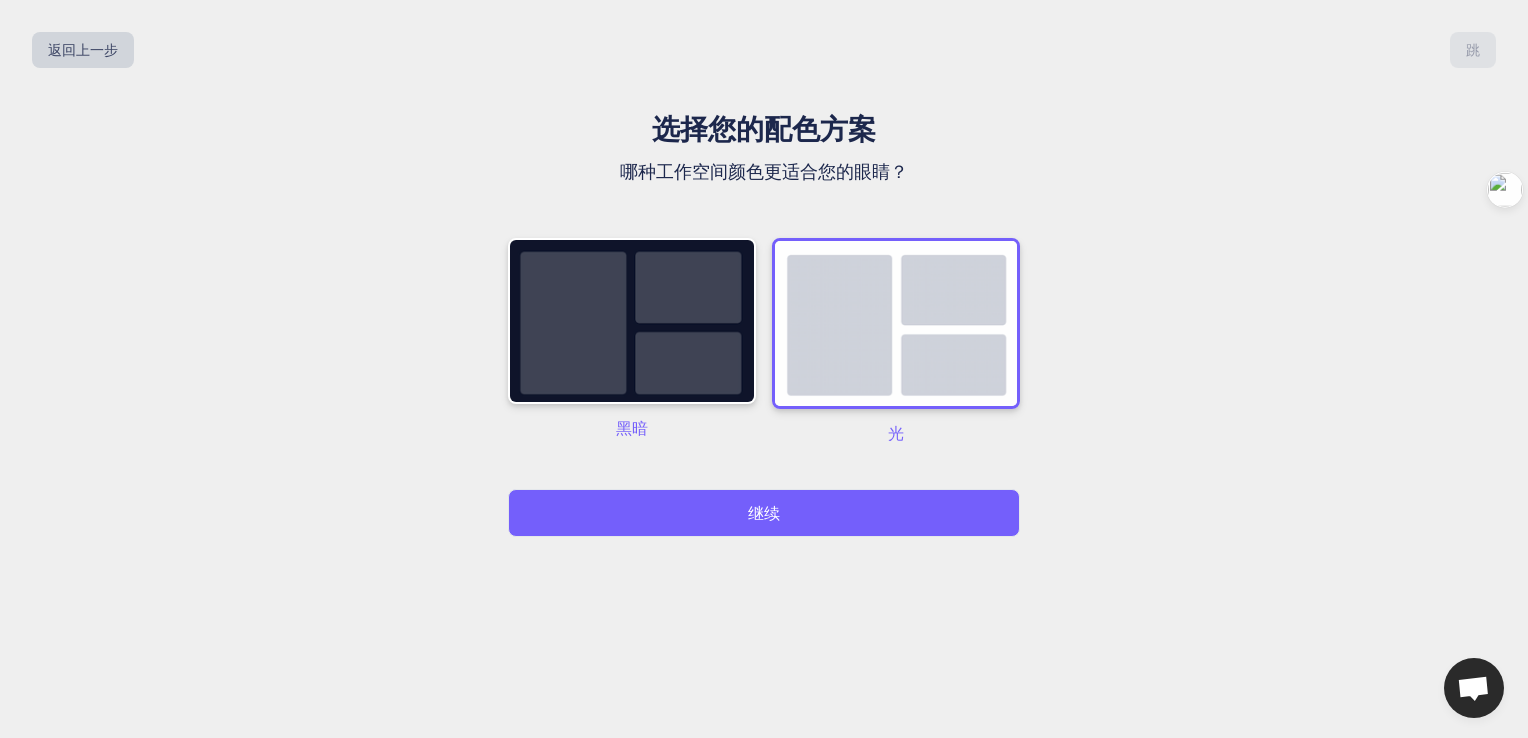 click on "继续" at bounding box center (764, 513) 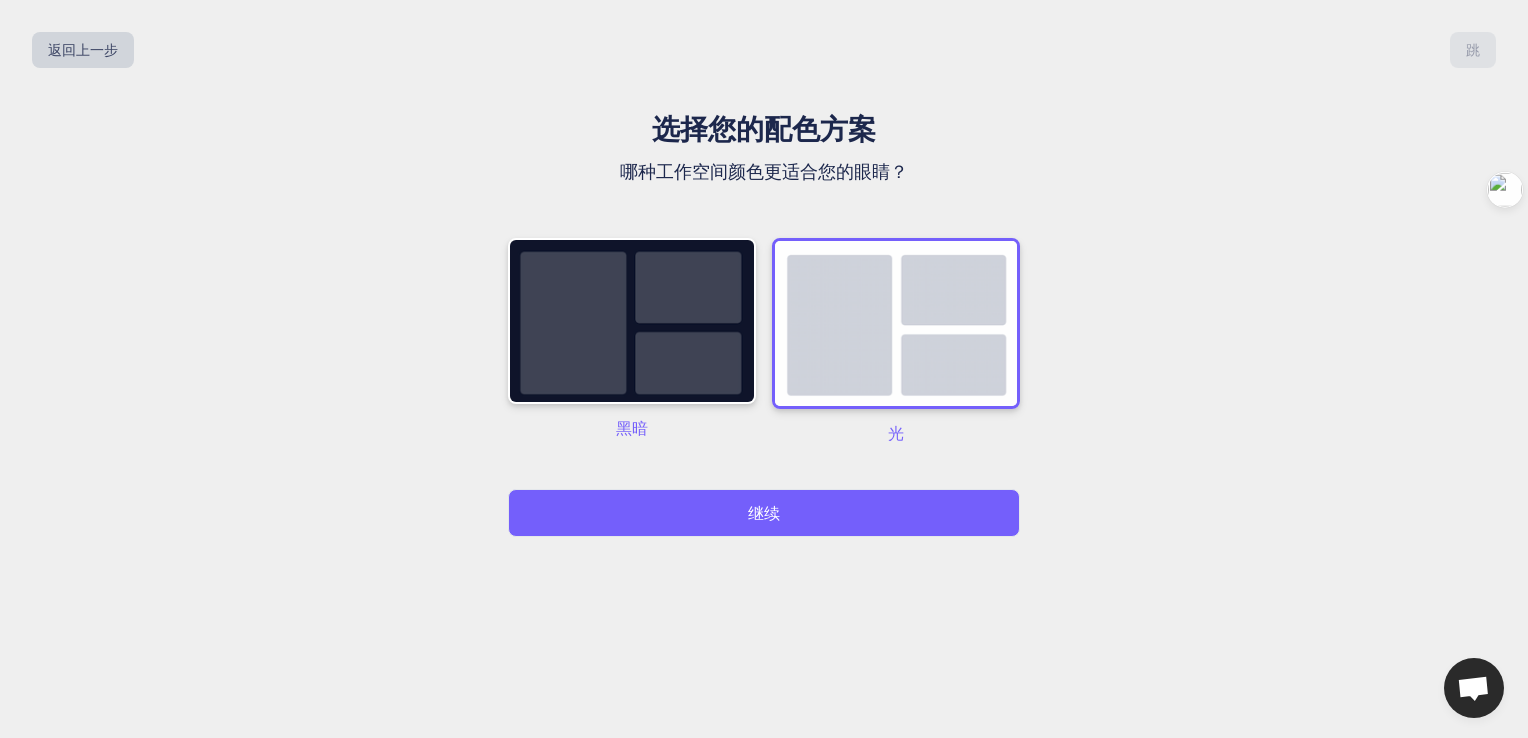 click on "继续" at bounding box center (764, 513) 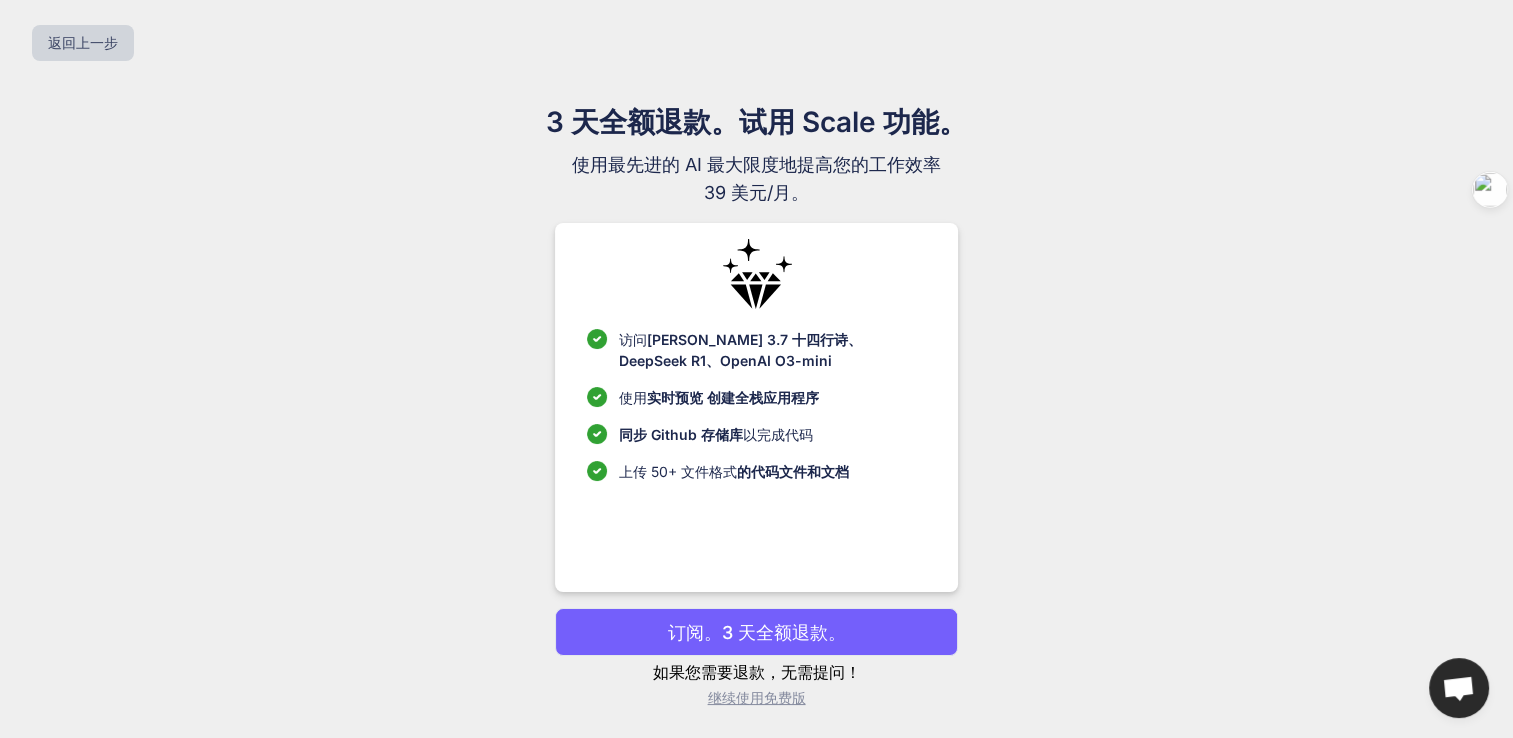 scroll, scrollTop: 8, scrollLeft: 0, axis: vertical 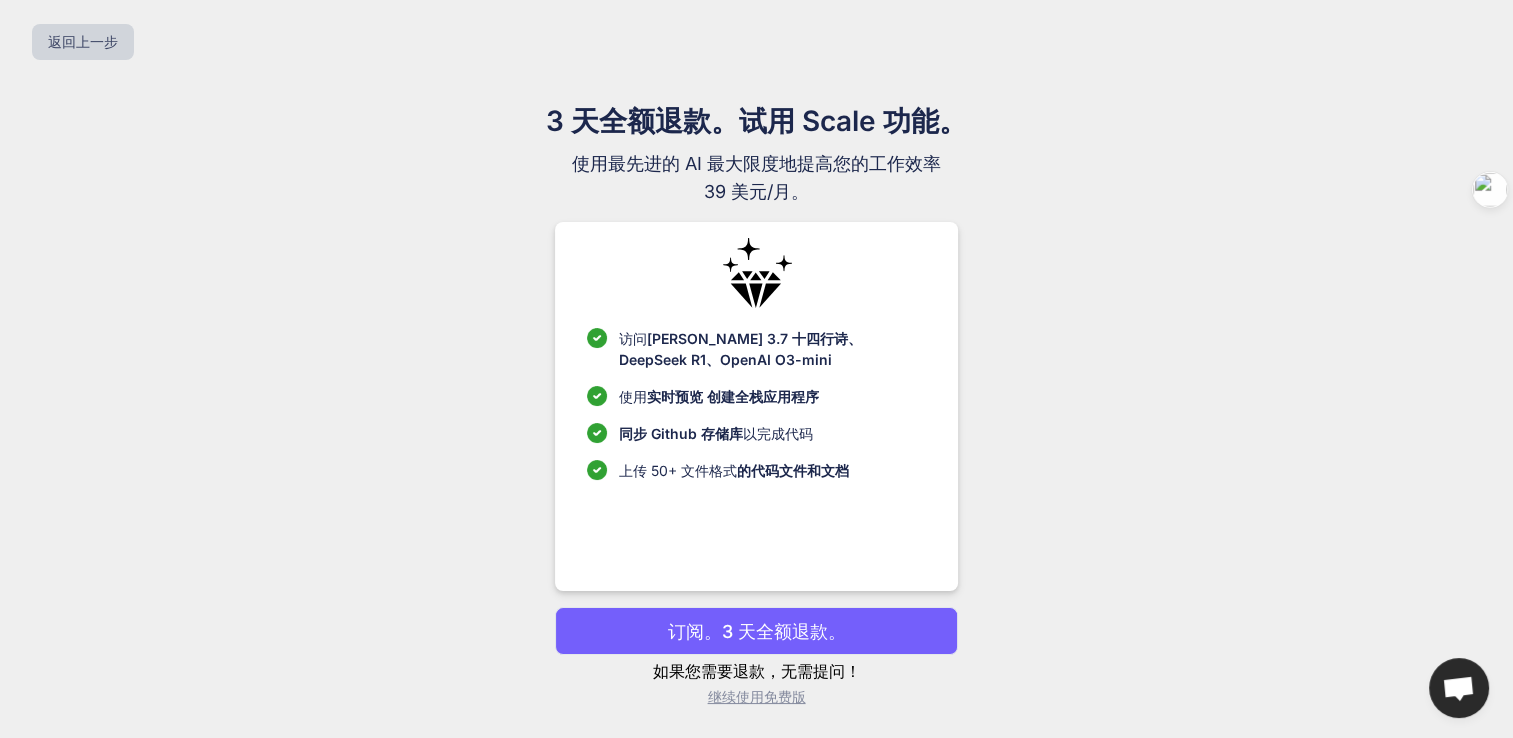 click on "继续使用免费版" at bounding box center [757, 696] 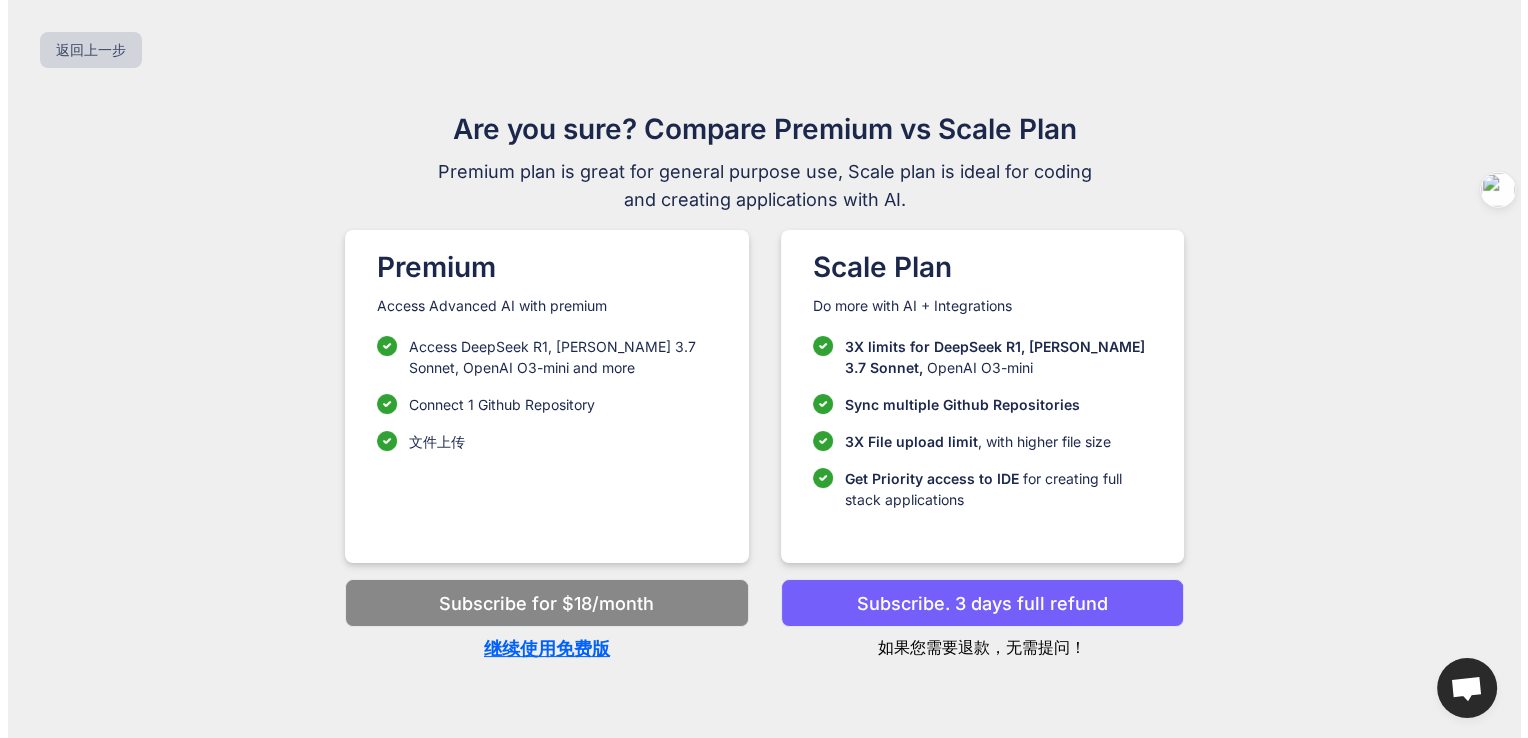 scroll, scrollTop: 0, scrollLeft: 0, axis: both 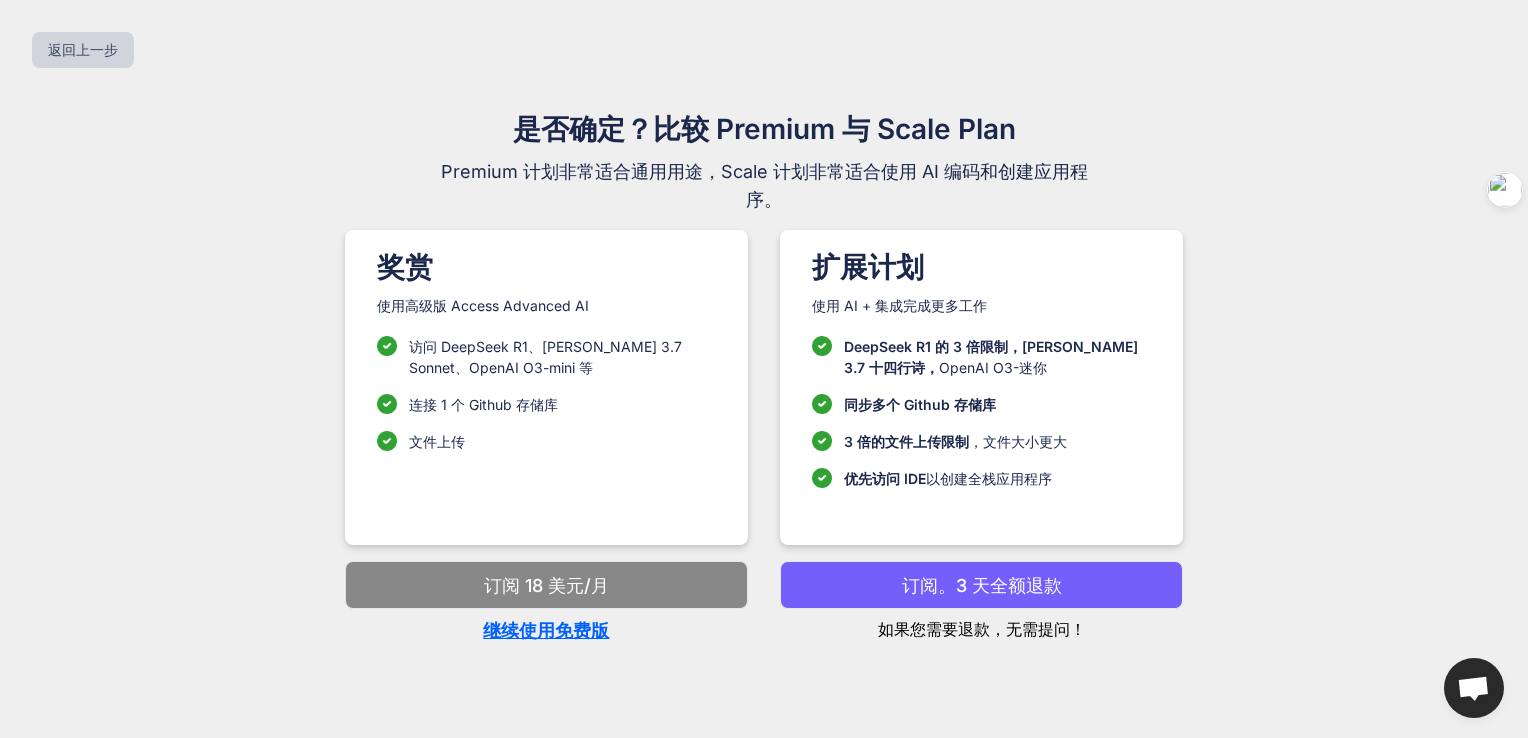 click on "继续使用免费版" at bounding box center [546, 630] 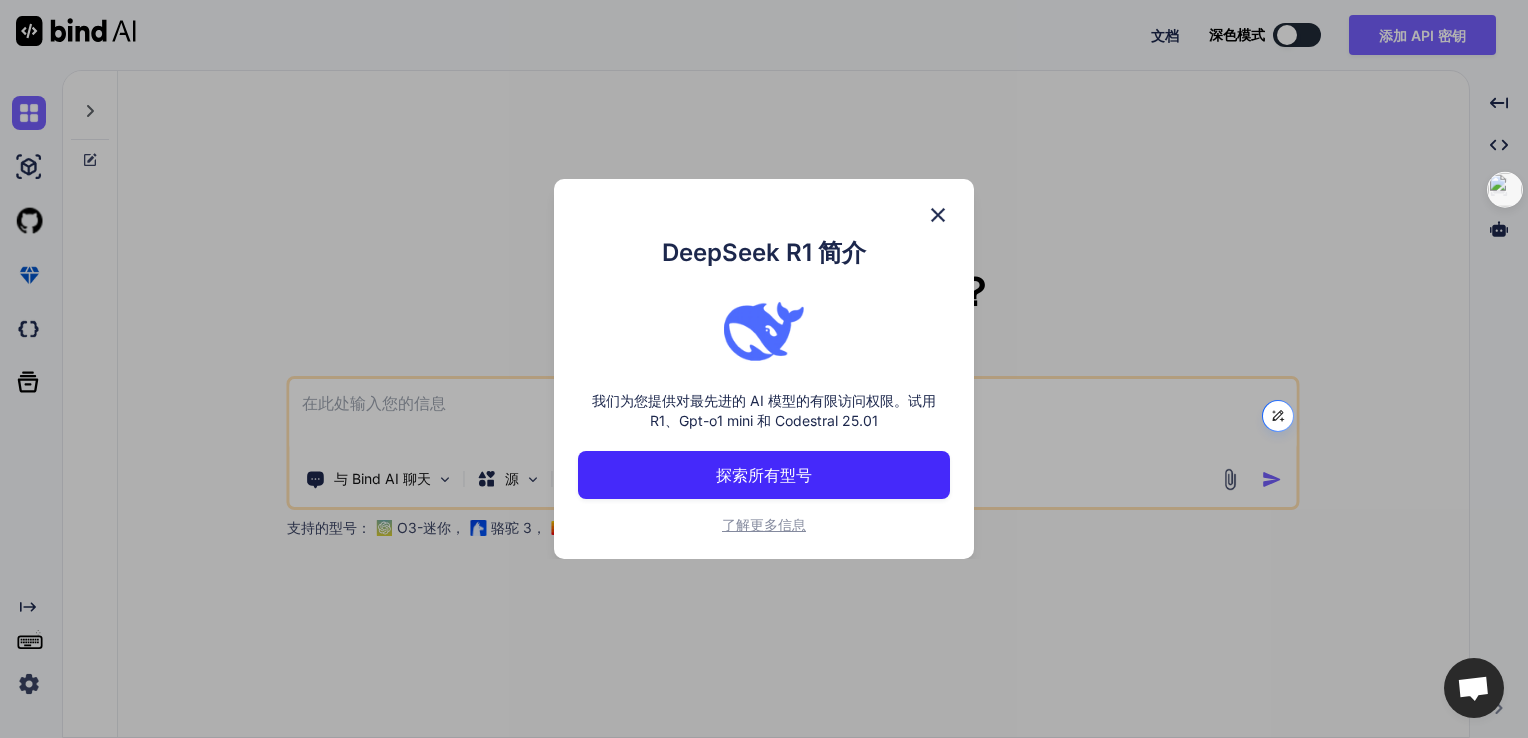 click at bounding box center (938, 215) 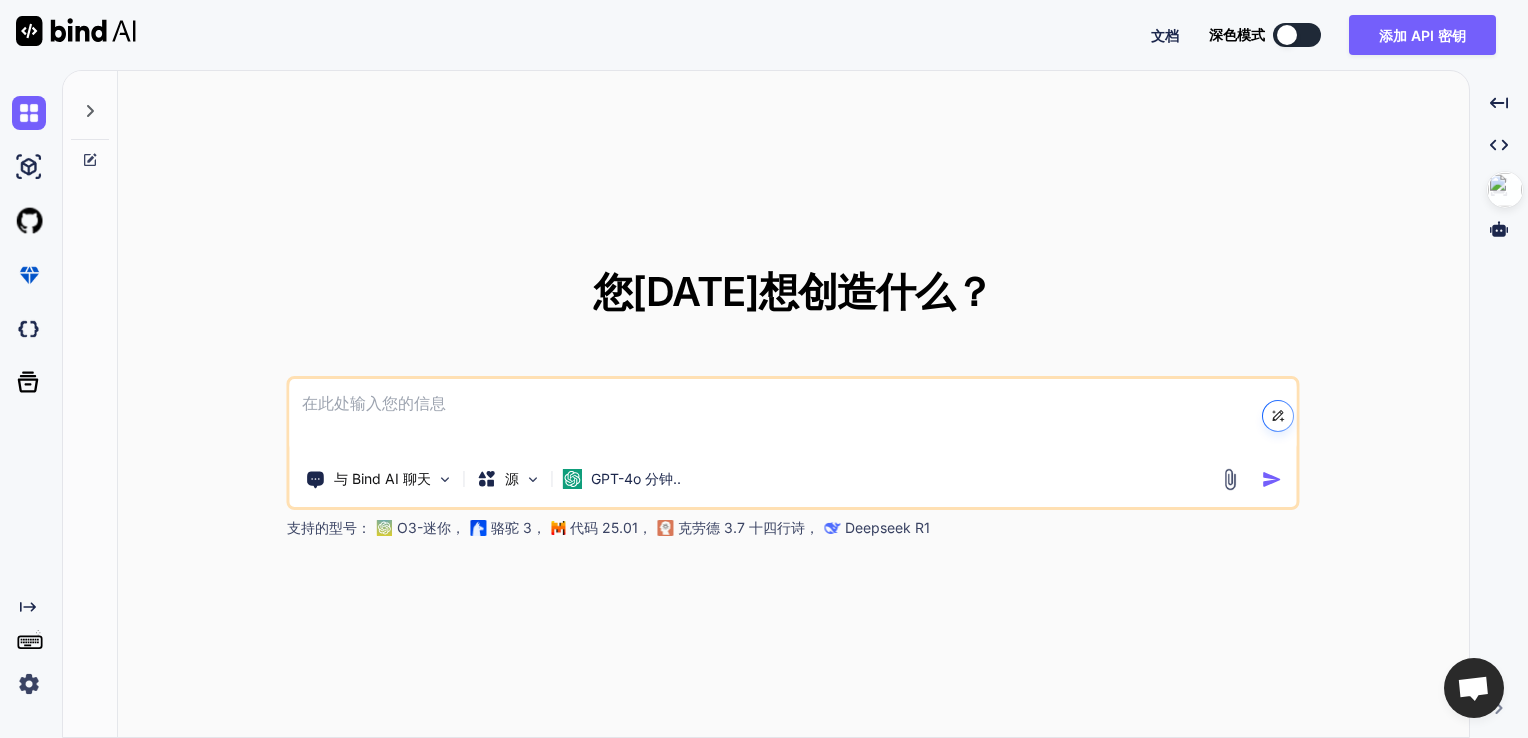 paste on "帮我生成透镜成像原理的交互式网页。用户可选择凸透镜或凹透镜、可移动物体位置、改变焦距等参数，以观察物体成像的原理。" 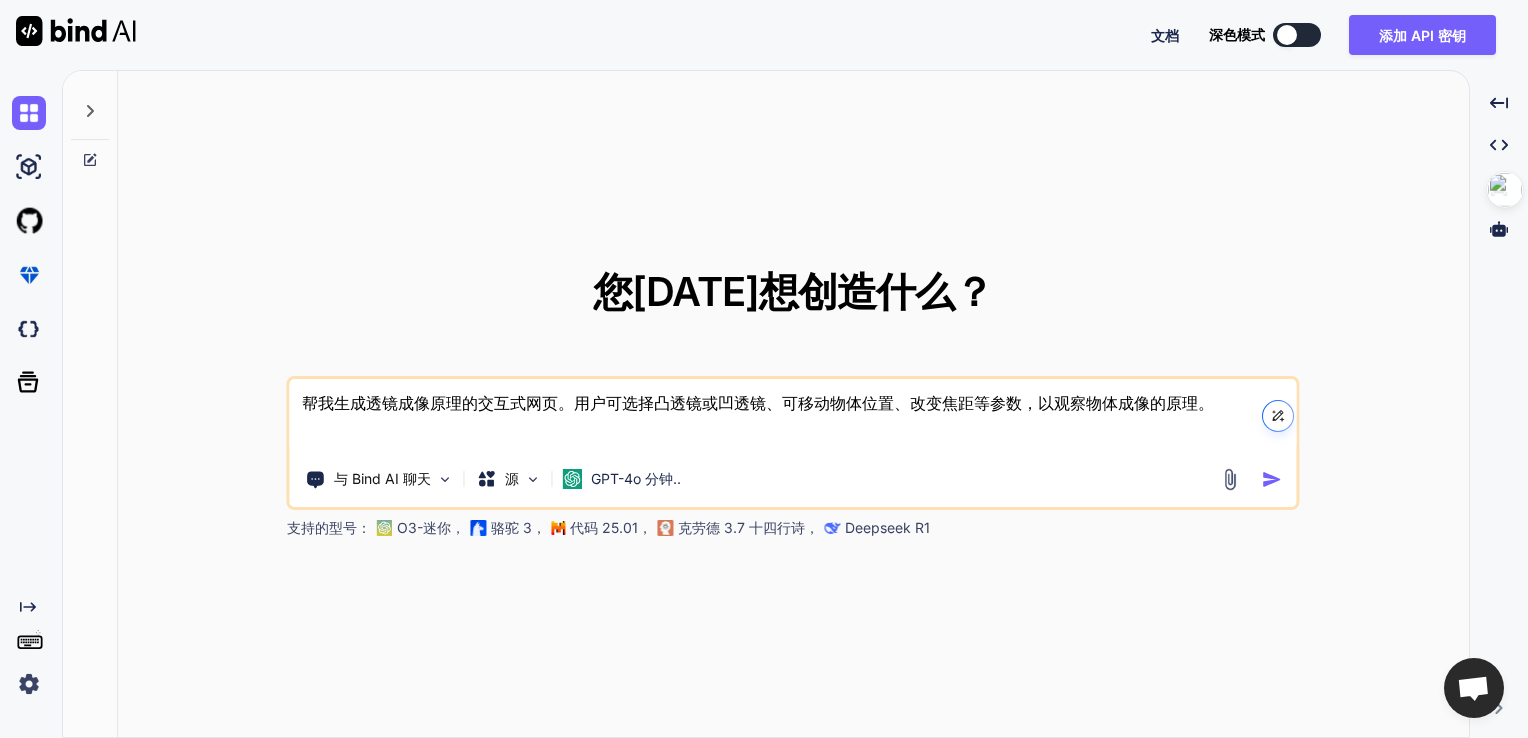 type on "帮我生成透镜成像原理的交互式网页。用户可选择凸透镜或凹透镜、可移动物体位置、改变焦距等参数，以观察物体成像的原理。" 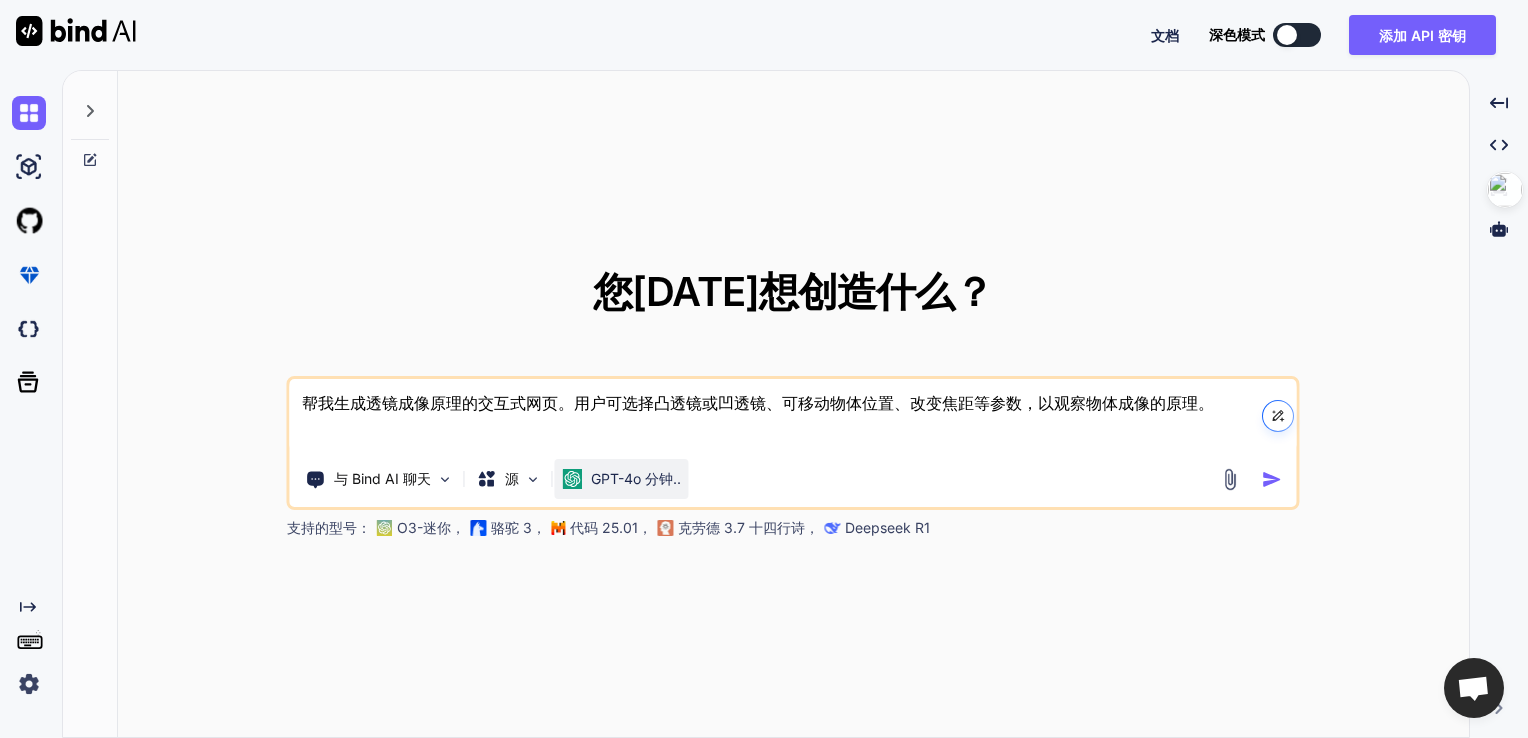 click on "GPT-4o 分钟.." at bounding box center [636, 478] 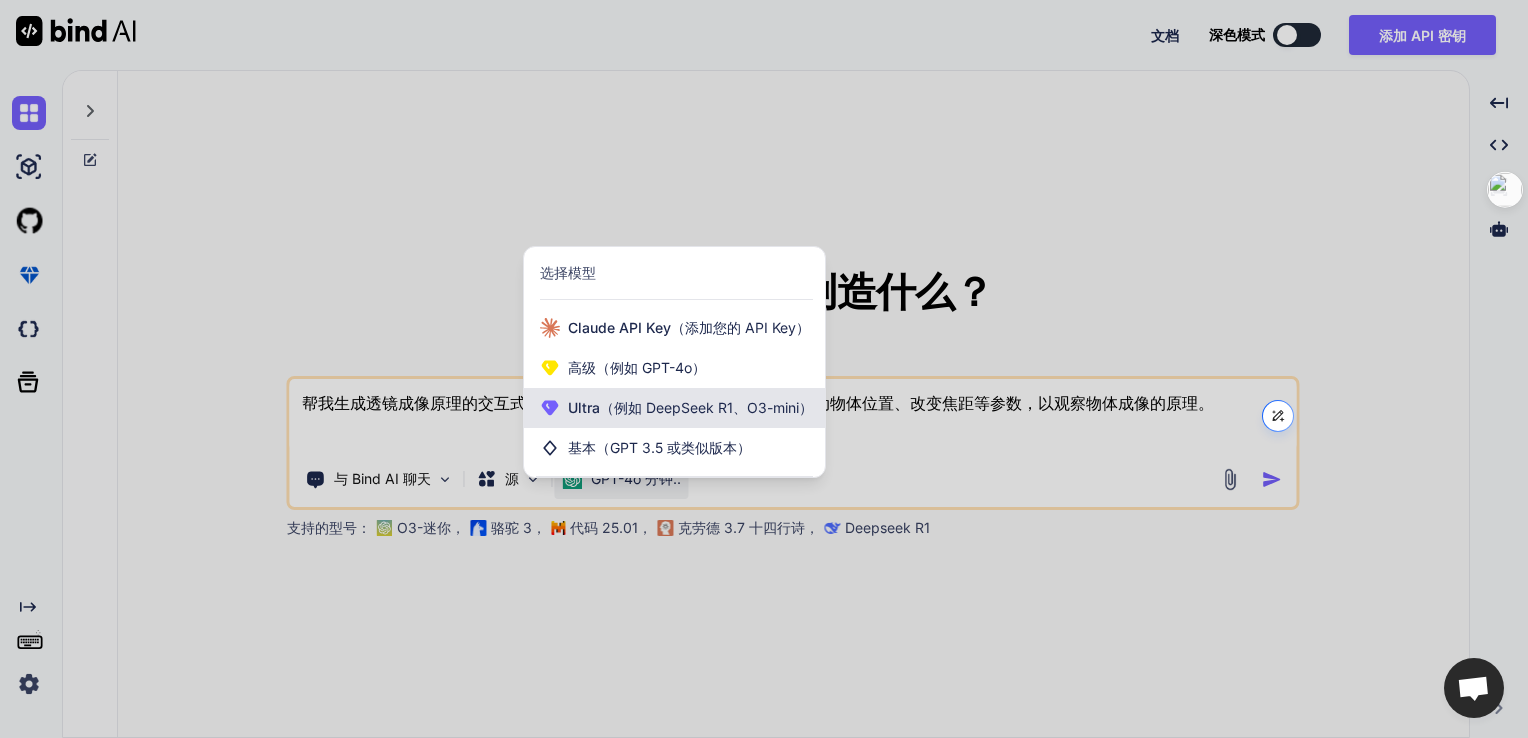 click on "（例如 DeepSeek R1、O3-mini）" at bounding box center [706, 407] 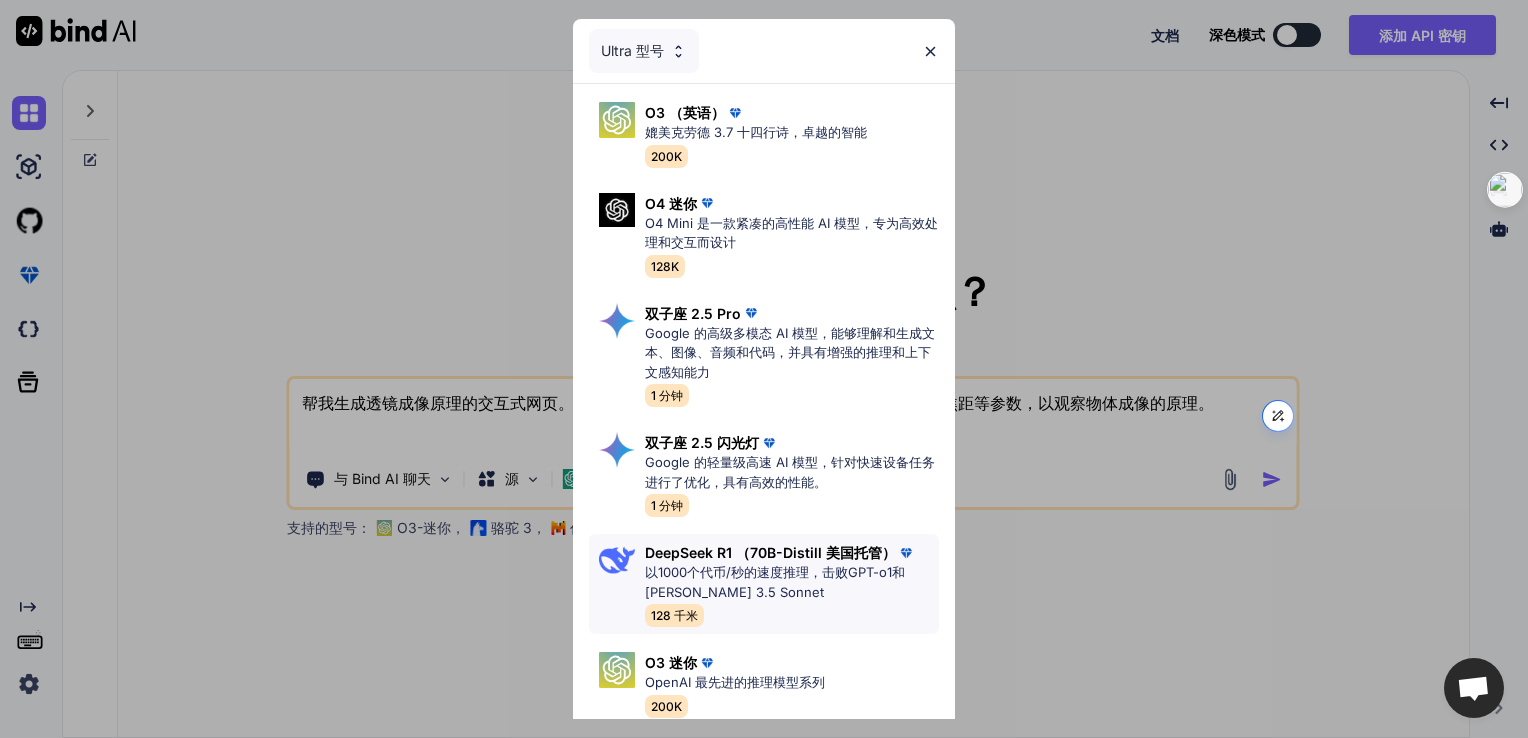 click on "以1000个代币/秒的速度推理，击败GPT-o1和Claude 3.5 Sonnet" at bounding box center (792, 582) 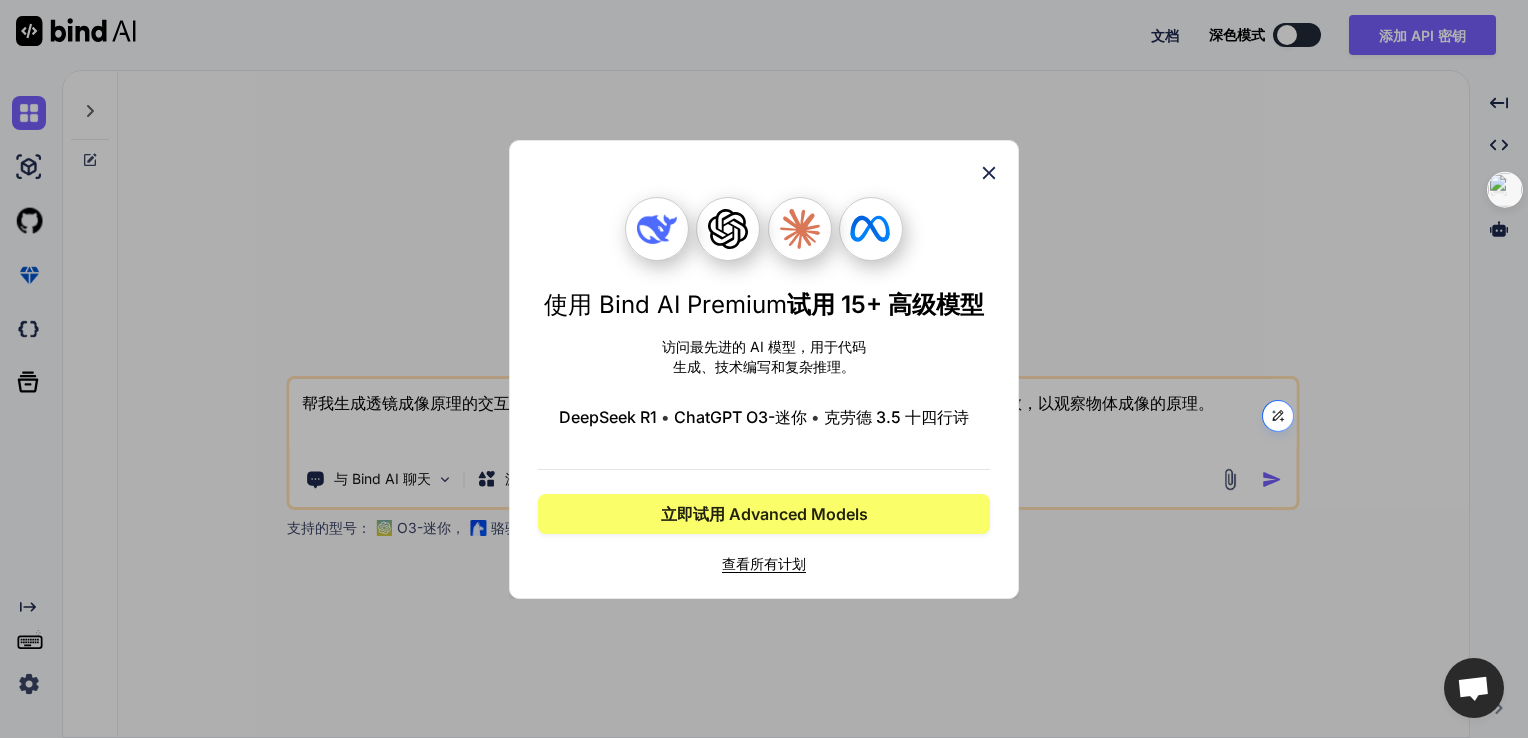 click 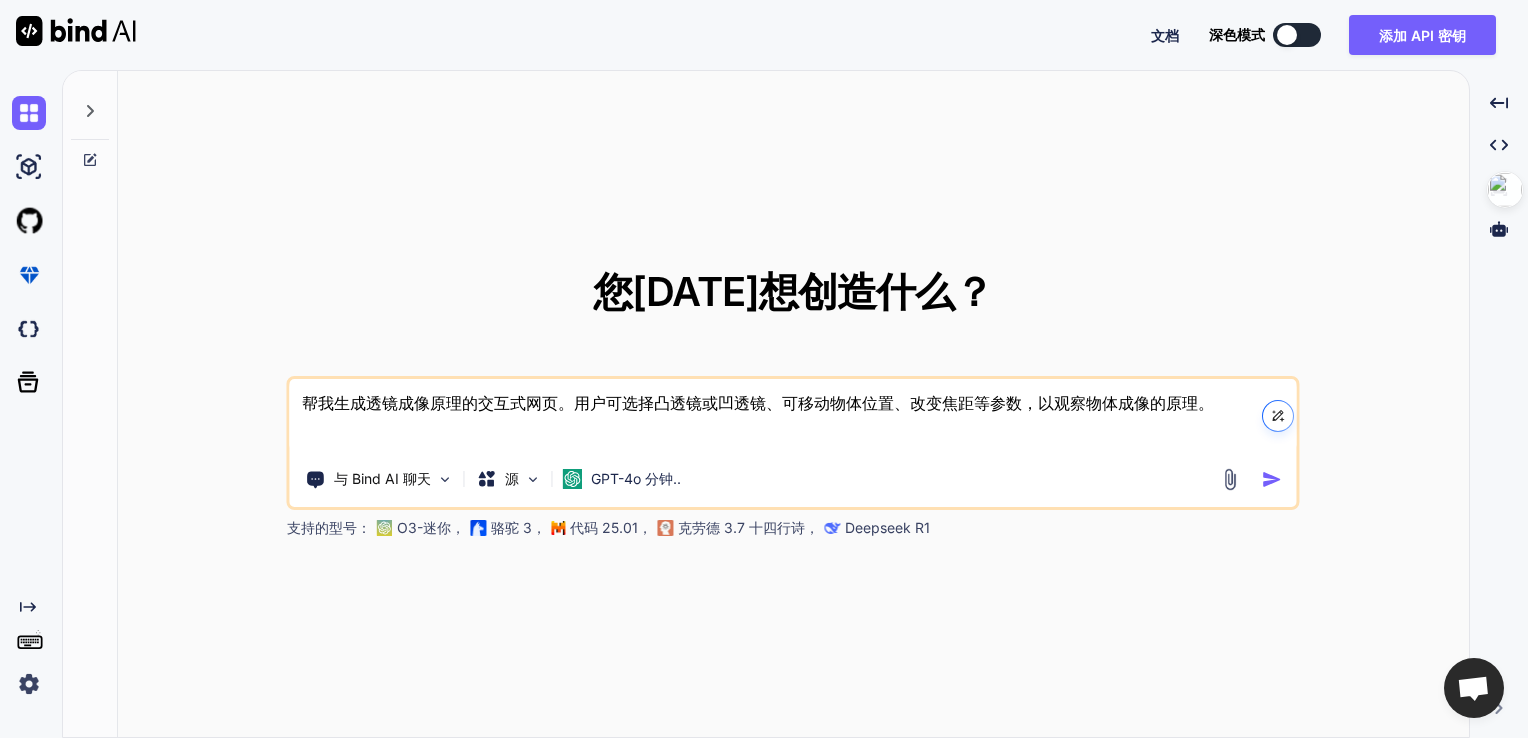 click at bounding box center [1272, 479] 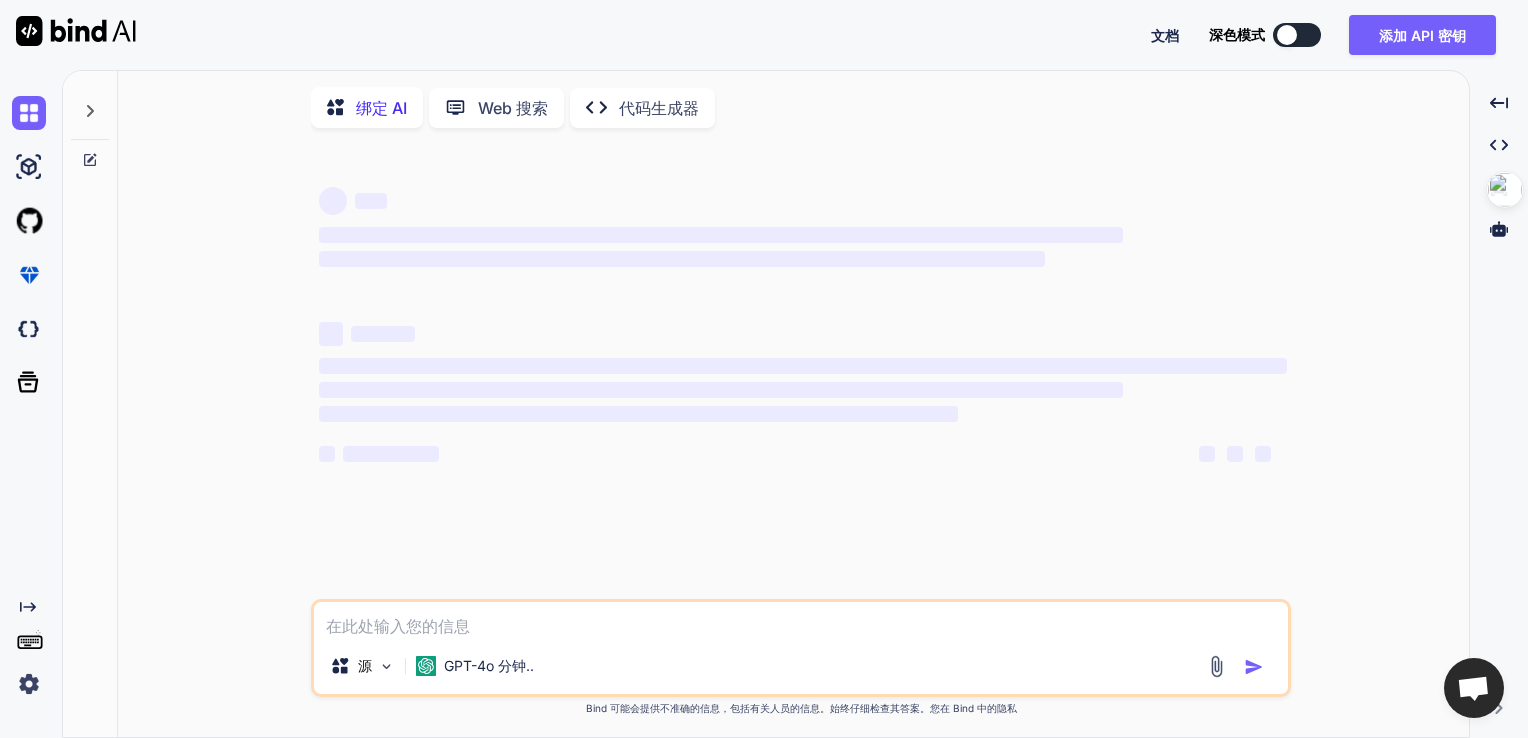 click on "‌ ‌ ‌ ‌ ‌ ‌ ‌ ‌ ‌ ‌" at bounding box center (803, 400) 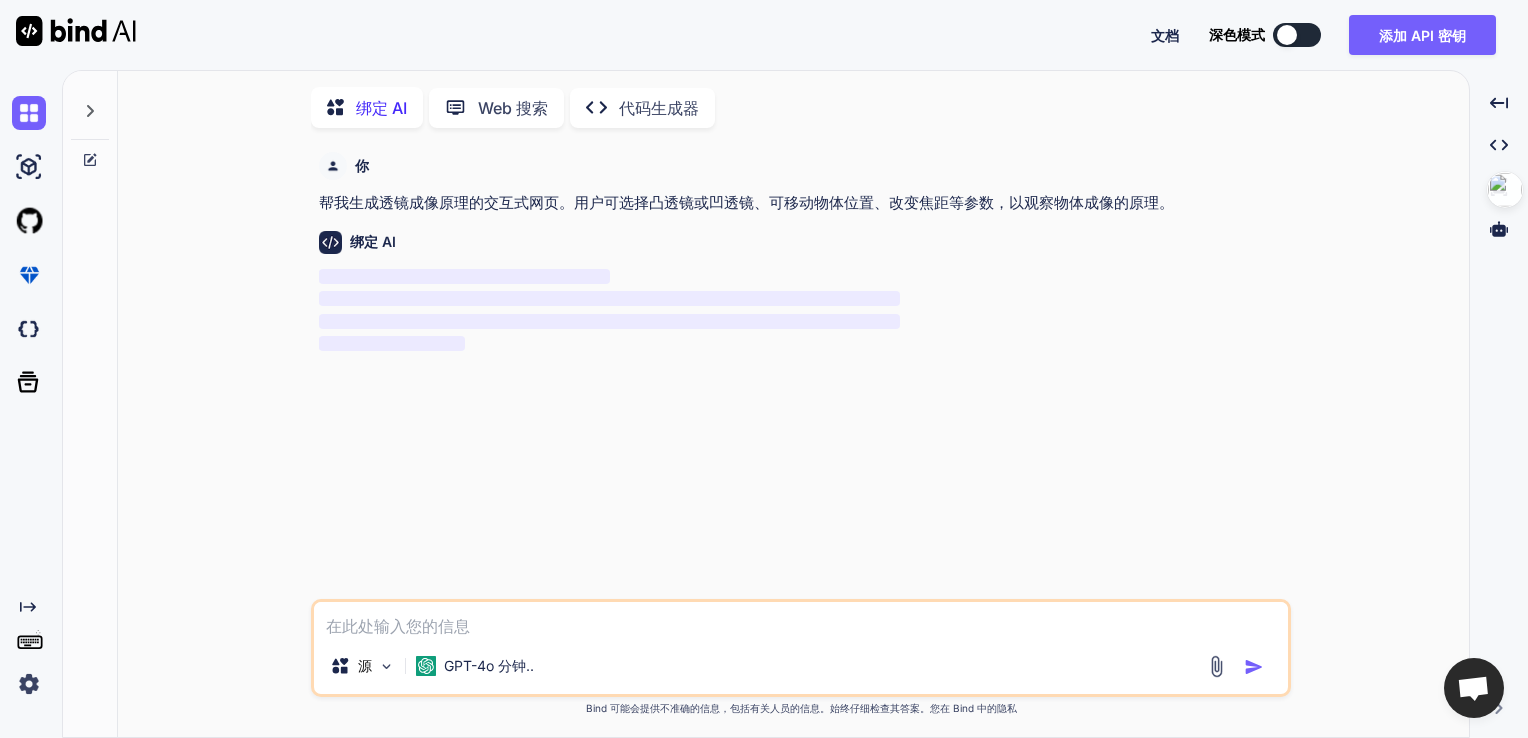 scroll, scrollTop: 7, scrollLeft: 0, axis: vertical 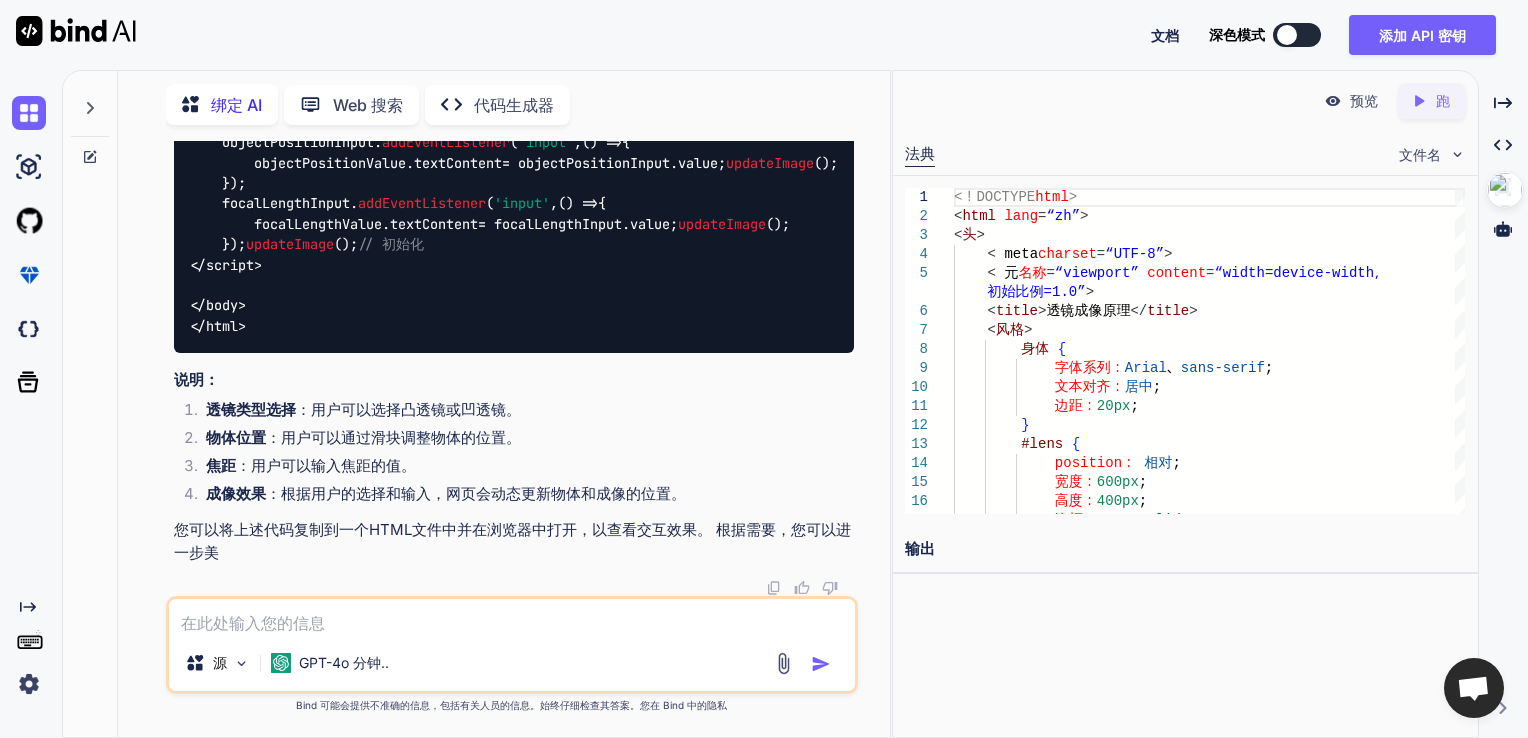 type on "x" 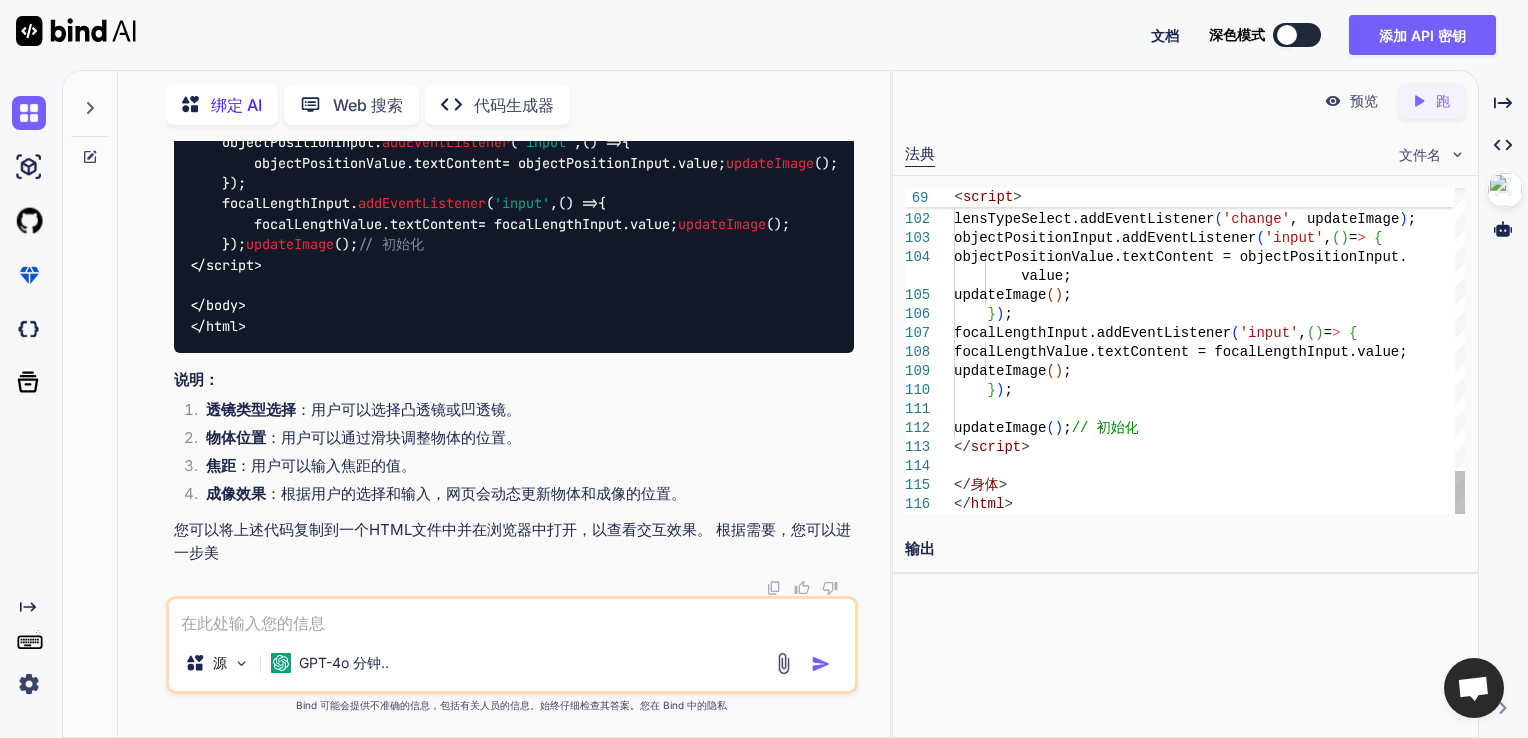 type on "focalLengthInput.addEventListener('input', () => {
focalLengthValue.textContent = focalLengthInput.value;
updateImage();
});
updateImage(); // 初始化
</script>
</body>
</html>" 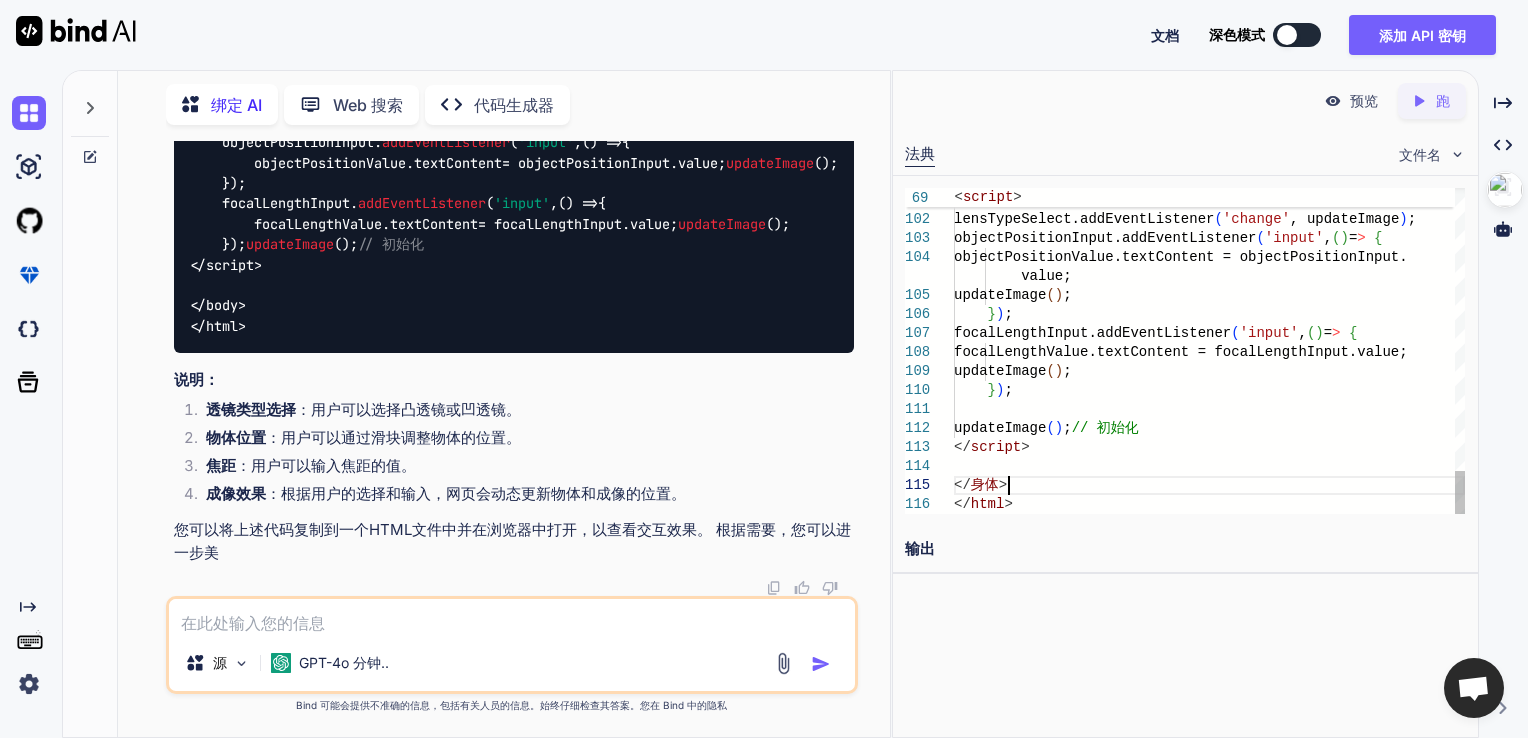 click on "}     lensTypeSelect.addEventListener ( 'change' , updateImage ) ;     objectPositionInput.addEventListener ( 'input' ,  ( )  = >   {         objectPositionValue.textContent = objectPo sitionInput.          value;         updateImage ( ) ;      } ) ;     focalLengthInput.addEventListener ( 'input' ,  ( )  = >   {         focalLengthValue.textContent = focalLength Input.value;         updateImage ( ) ;      } ) ;     updateImage ( ) ;  // 初始化 </ script > </ 身体 > </ html >" at bounding box center (1209, -721) 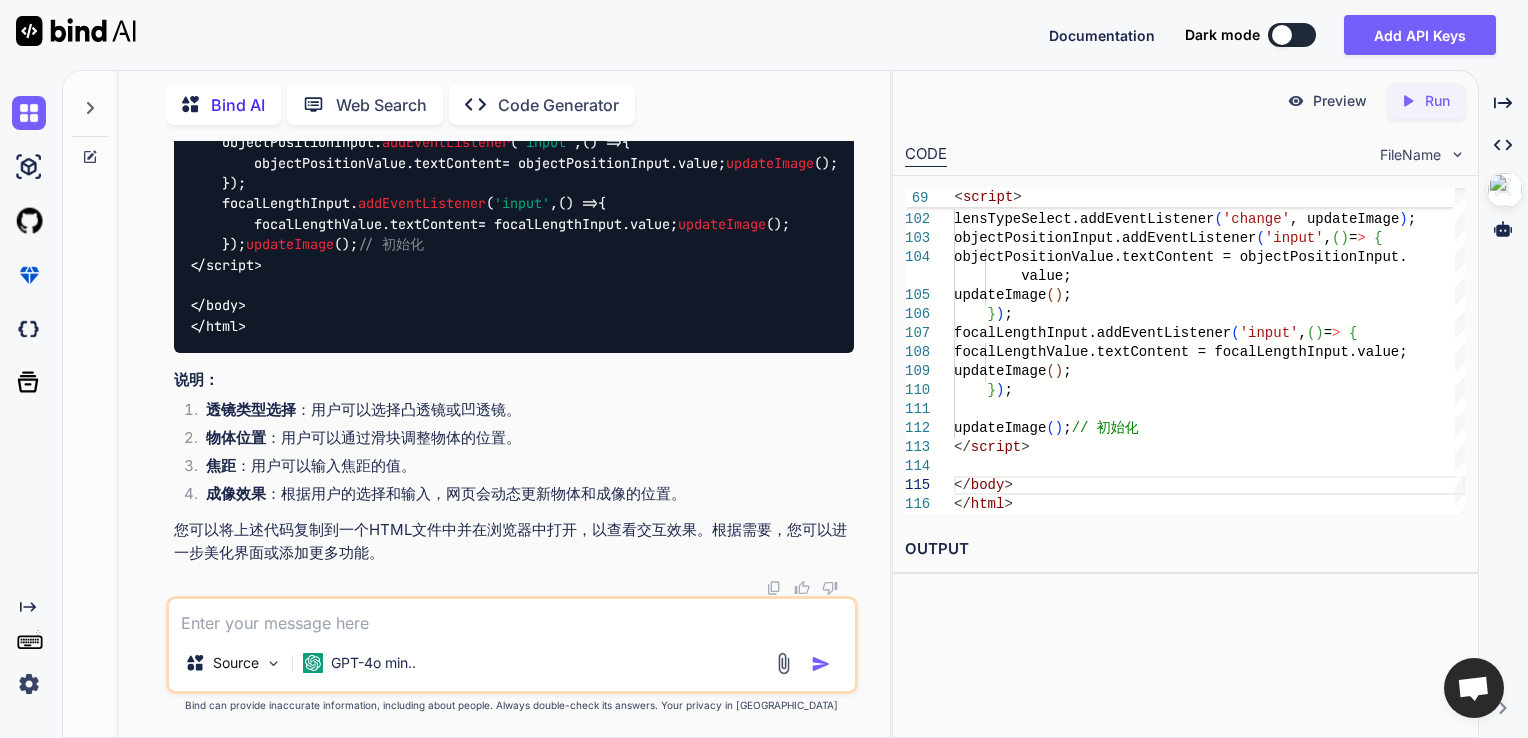 click on "Preview" at bounding box center [1340, 101] 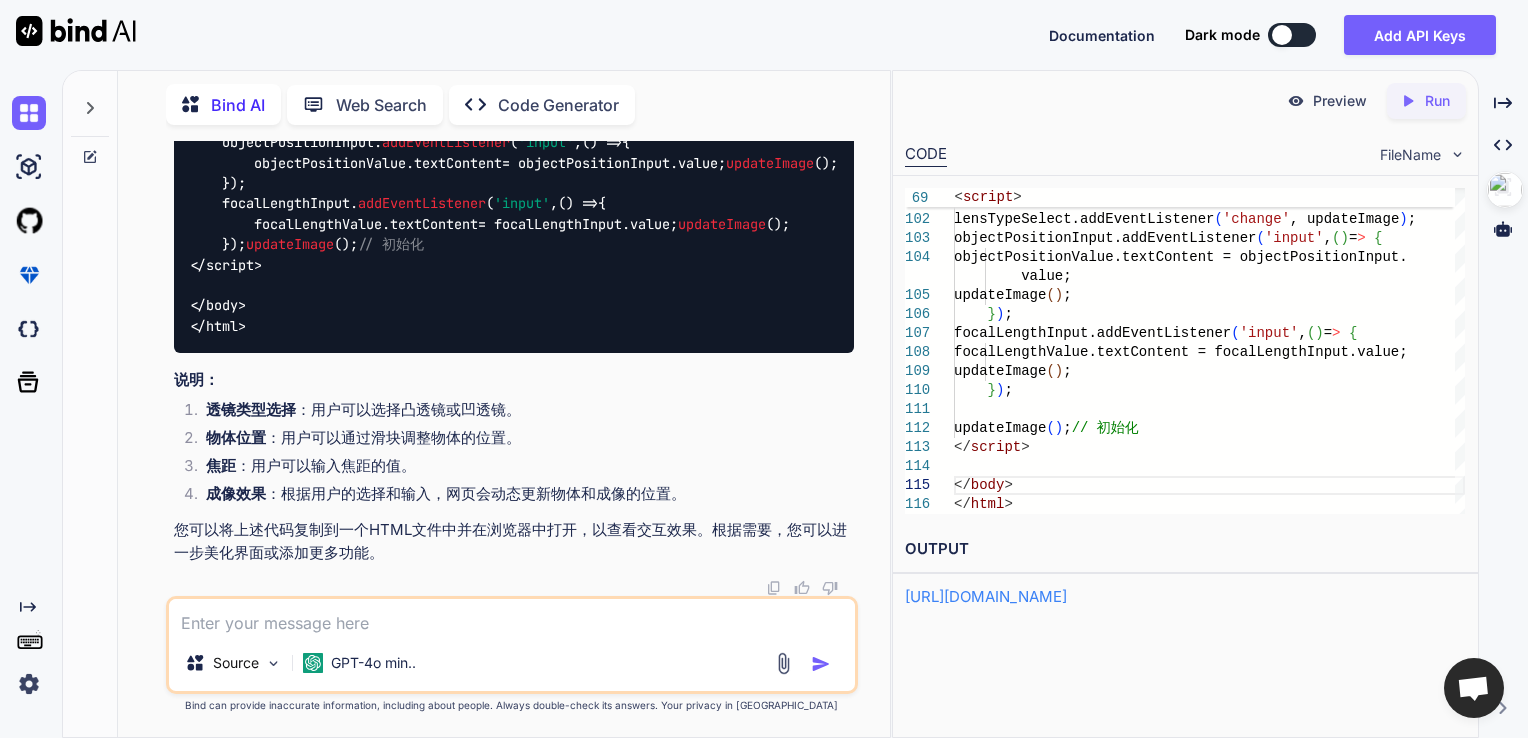 click on "Preview" at bounding box center (1340, 101) 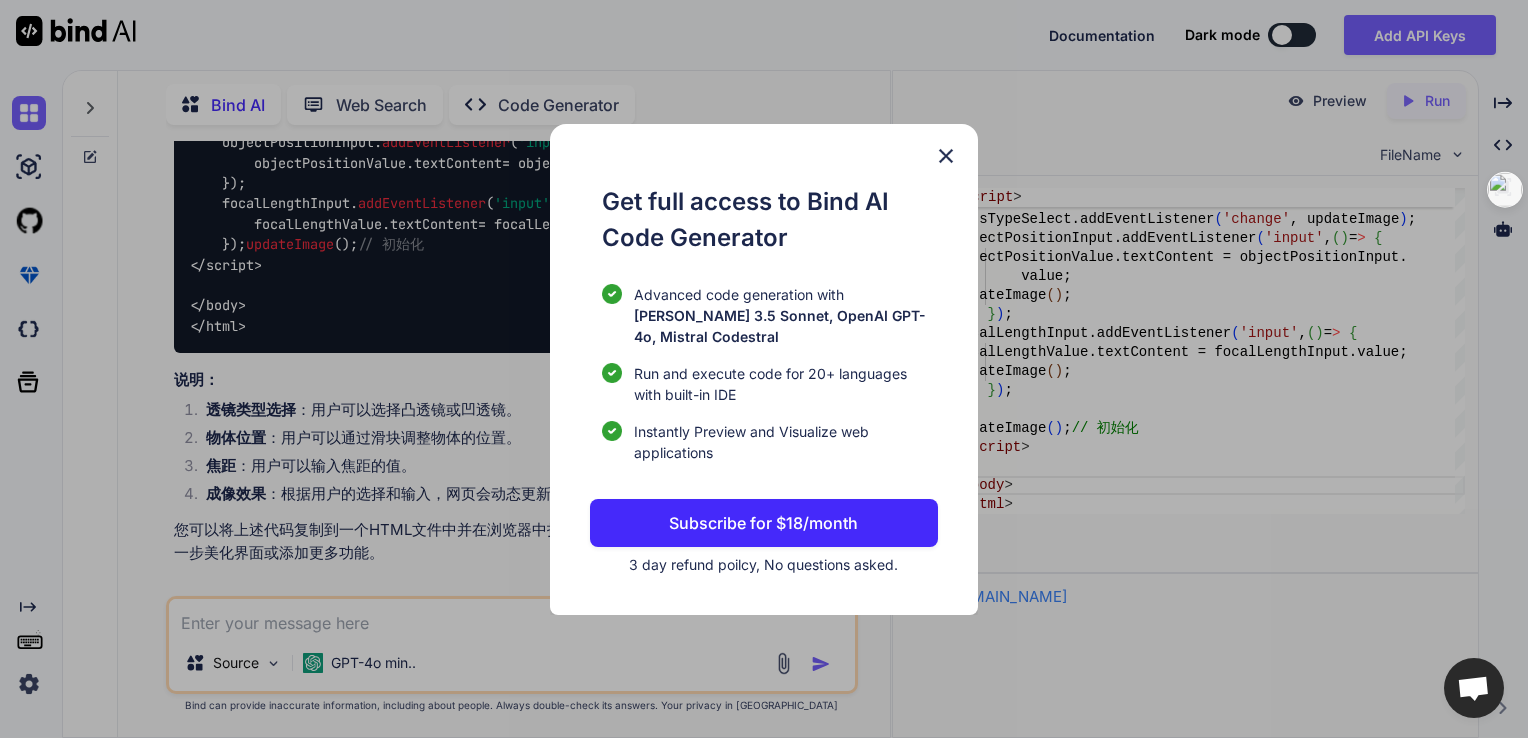 click on "3 day refund poilcy, No questions asked." at bounding box center [763, 564] 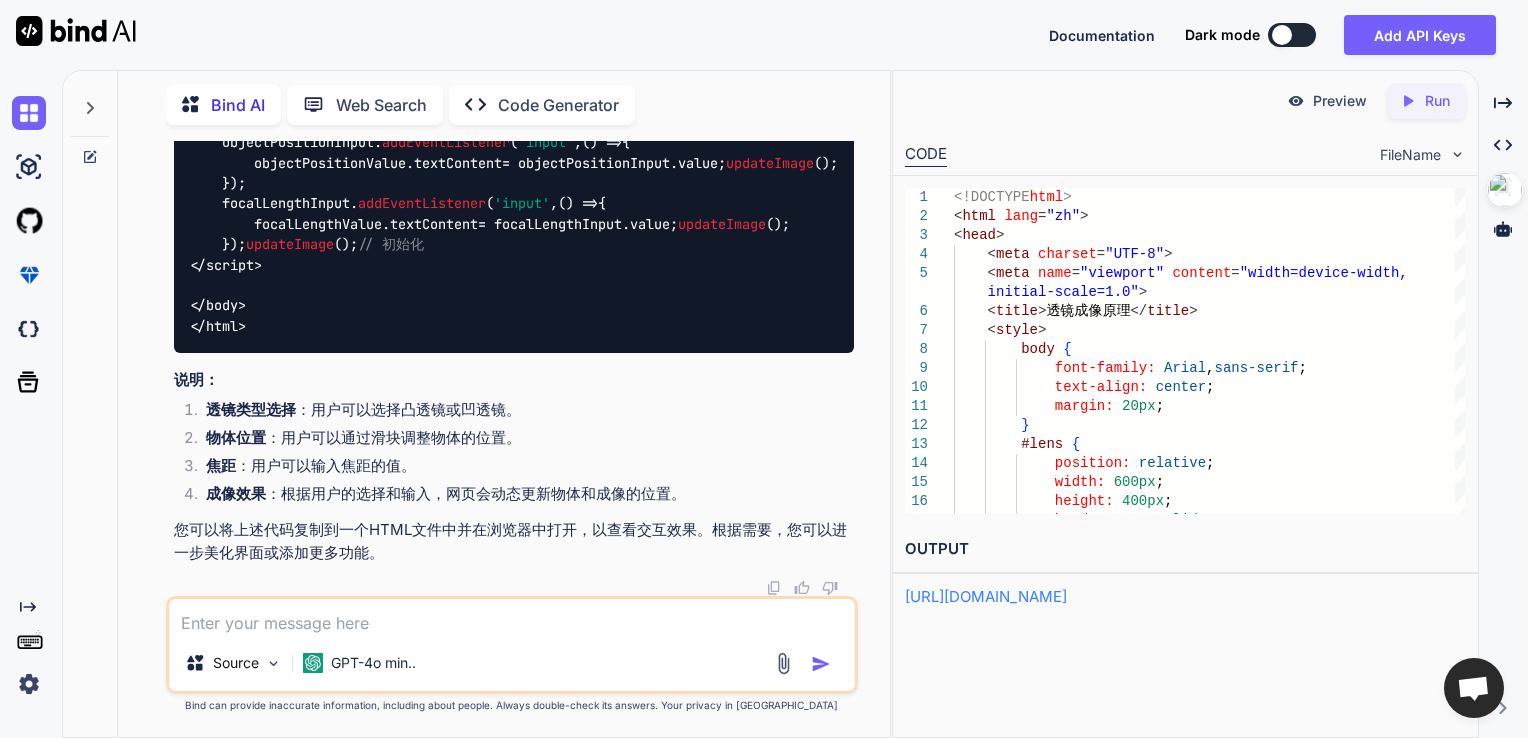 click on "https://app.onecompiler.com/43q62zxrh_43q66pyda" at bounding box center (986, 596) 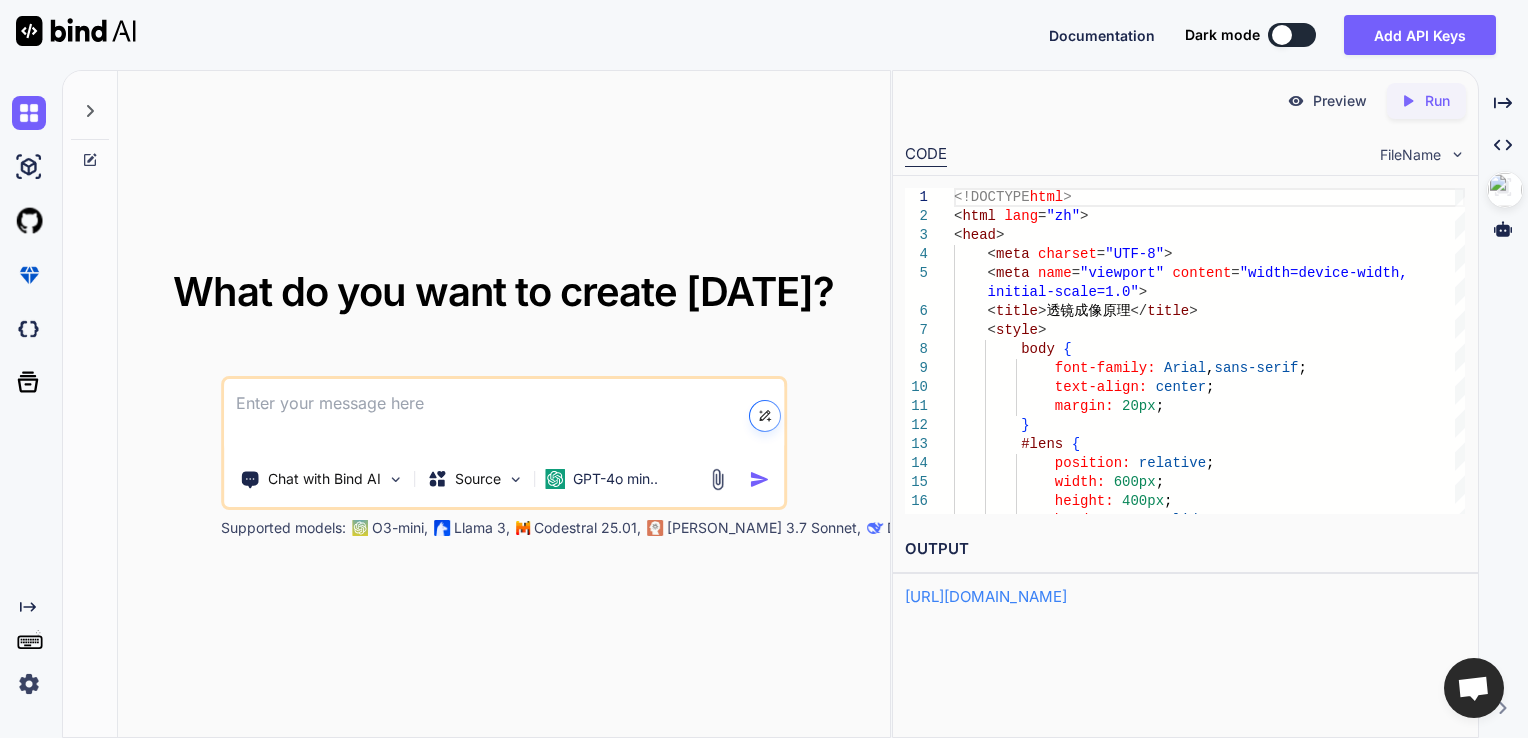 type on "x" 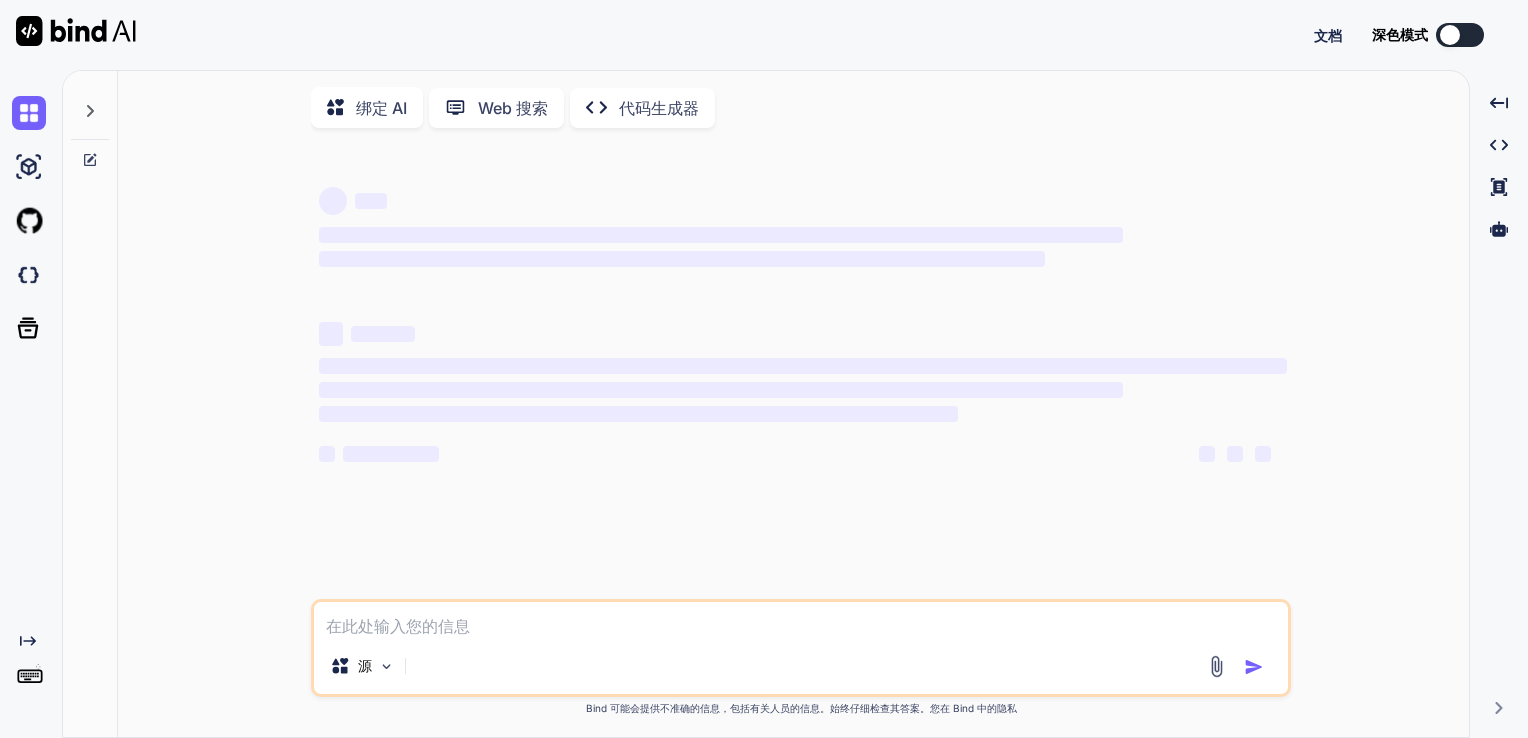 scroll, scrollTop: 0, scrollLeft: 0, axis: both 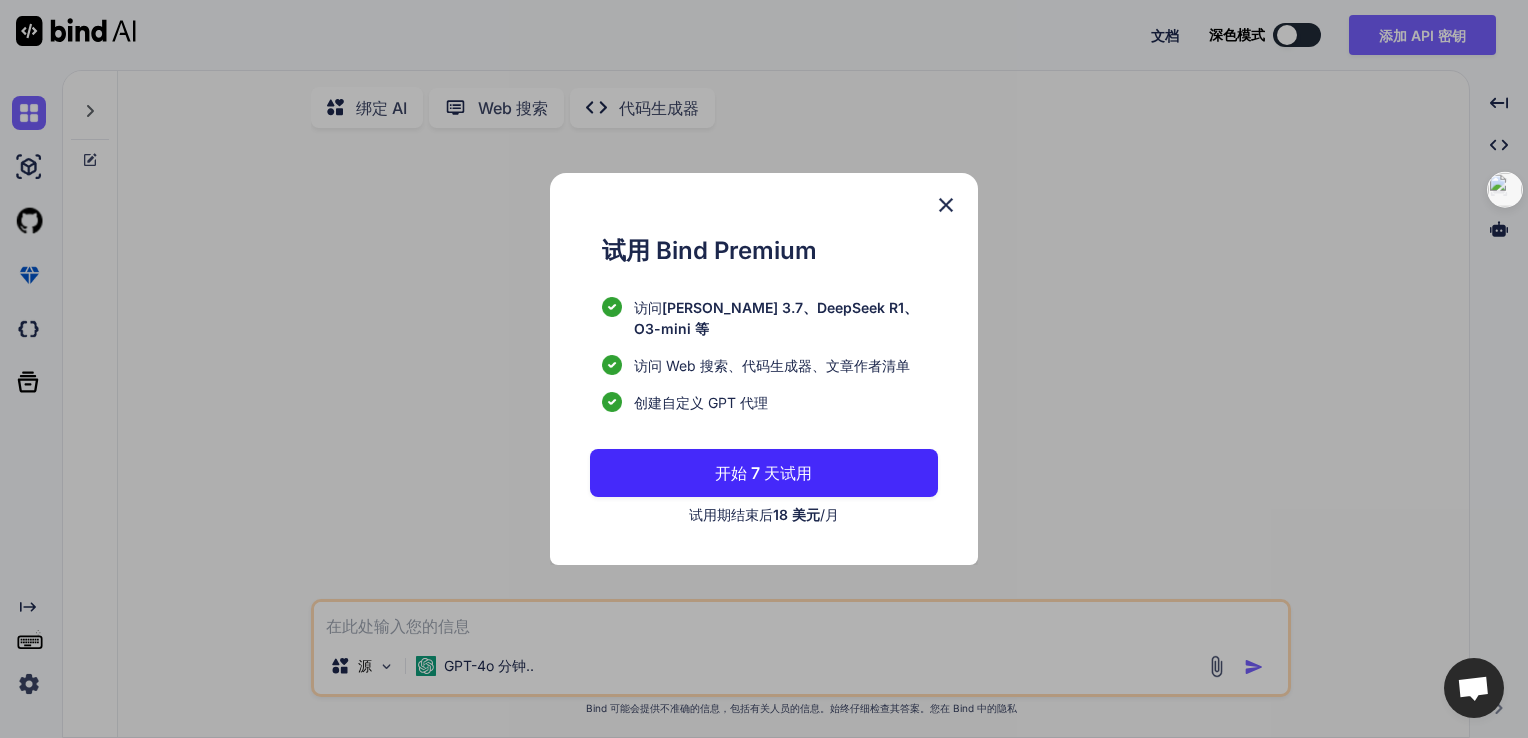 click at bounding box center [946, 205] 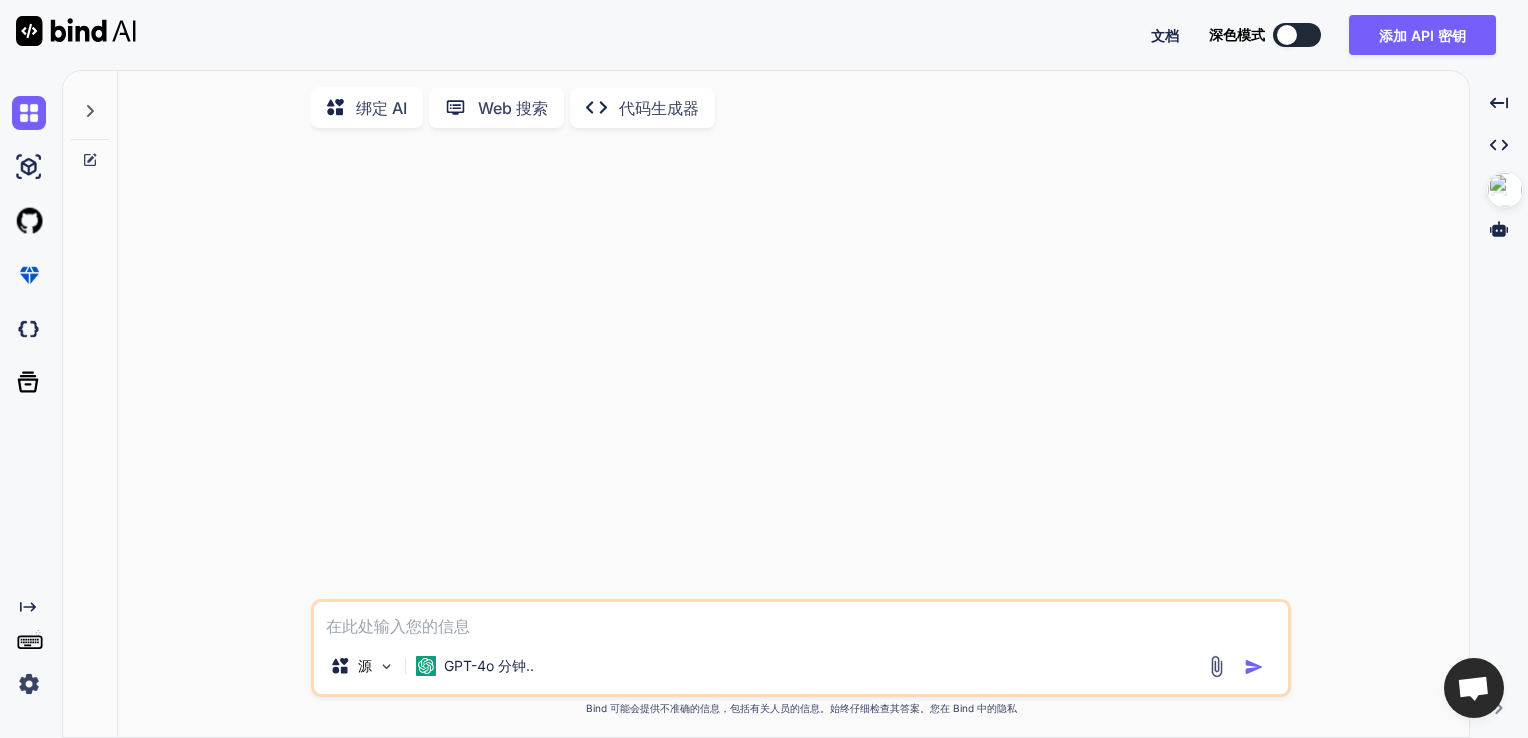 type on "x" 